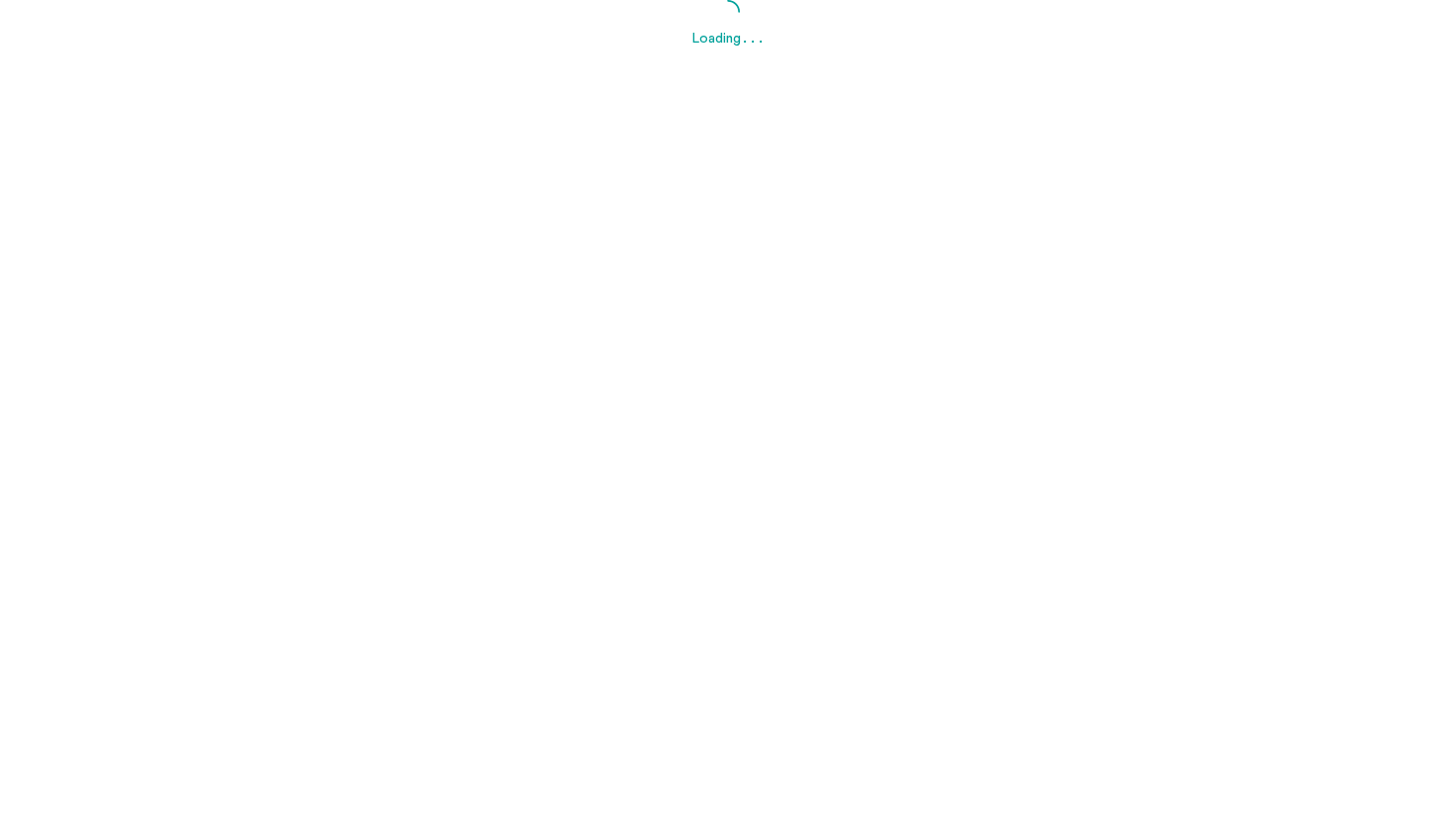 scroll, scrollTop: 0, scrollLeft: 0, axis: both 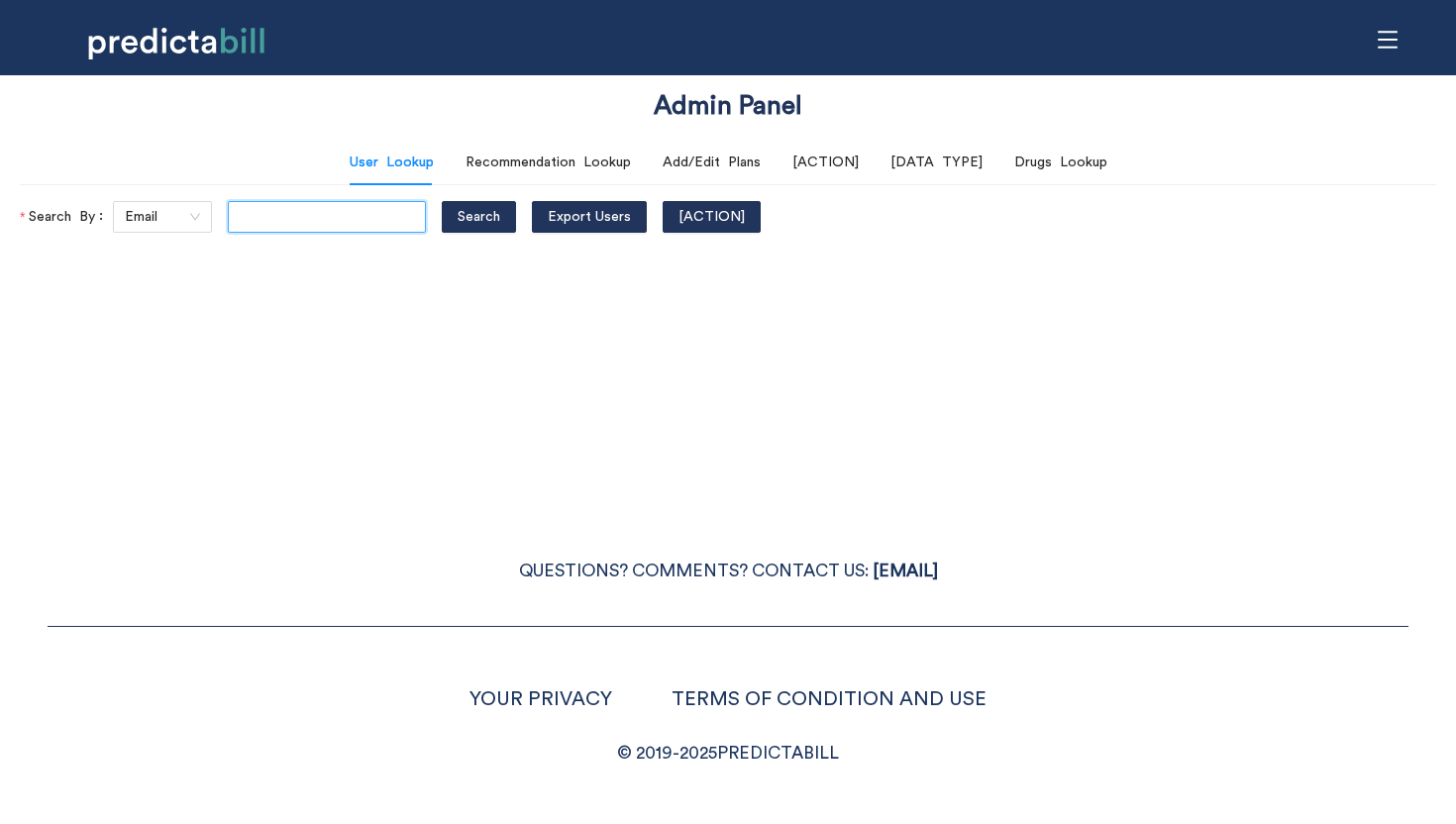 click at bounding box center (327, 217) 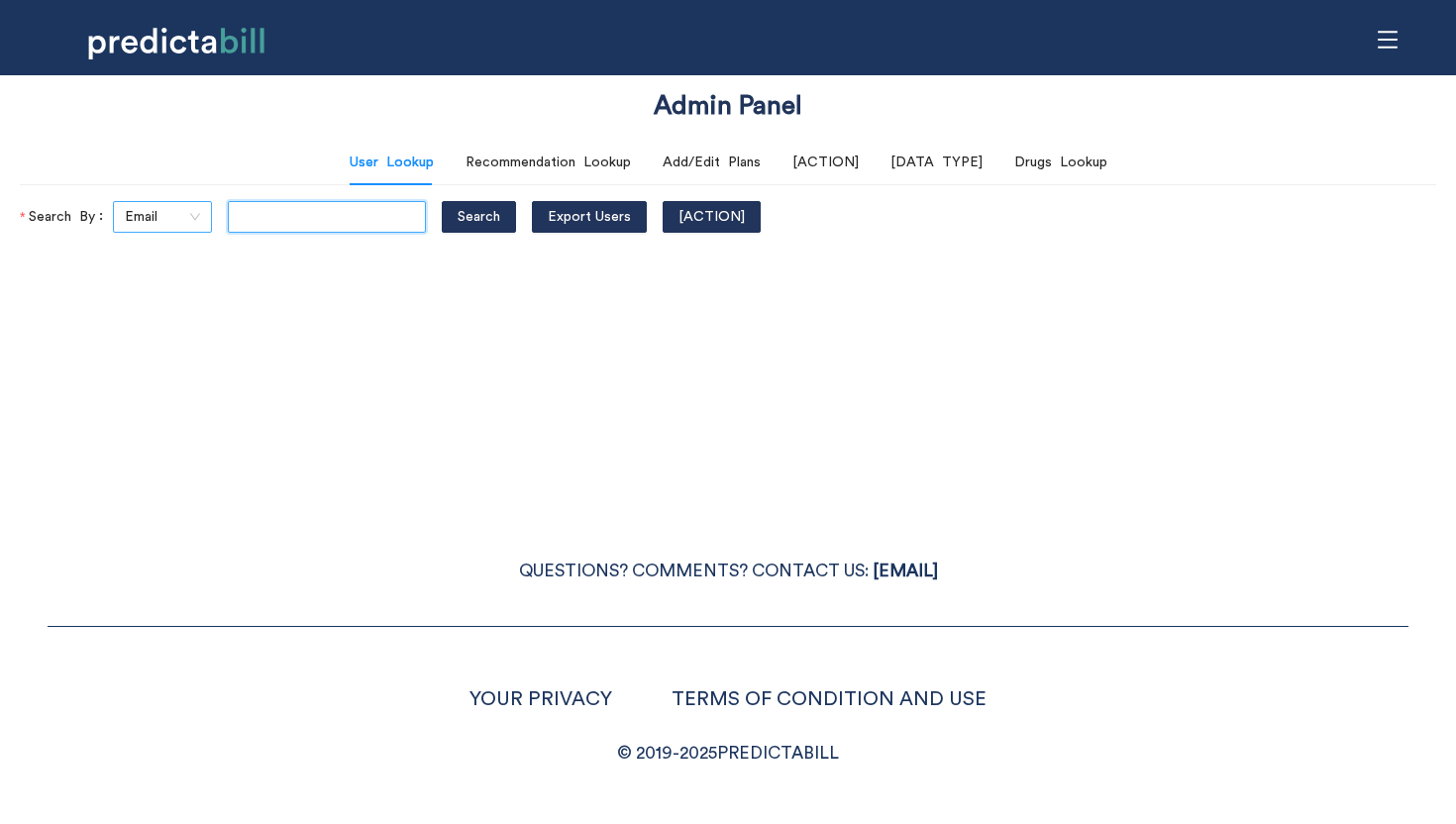 paste on "[EMAIL]" 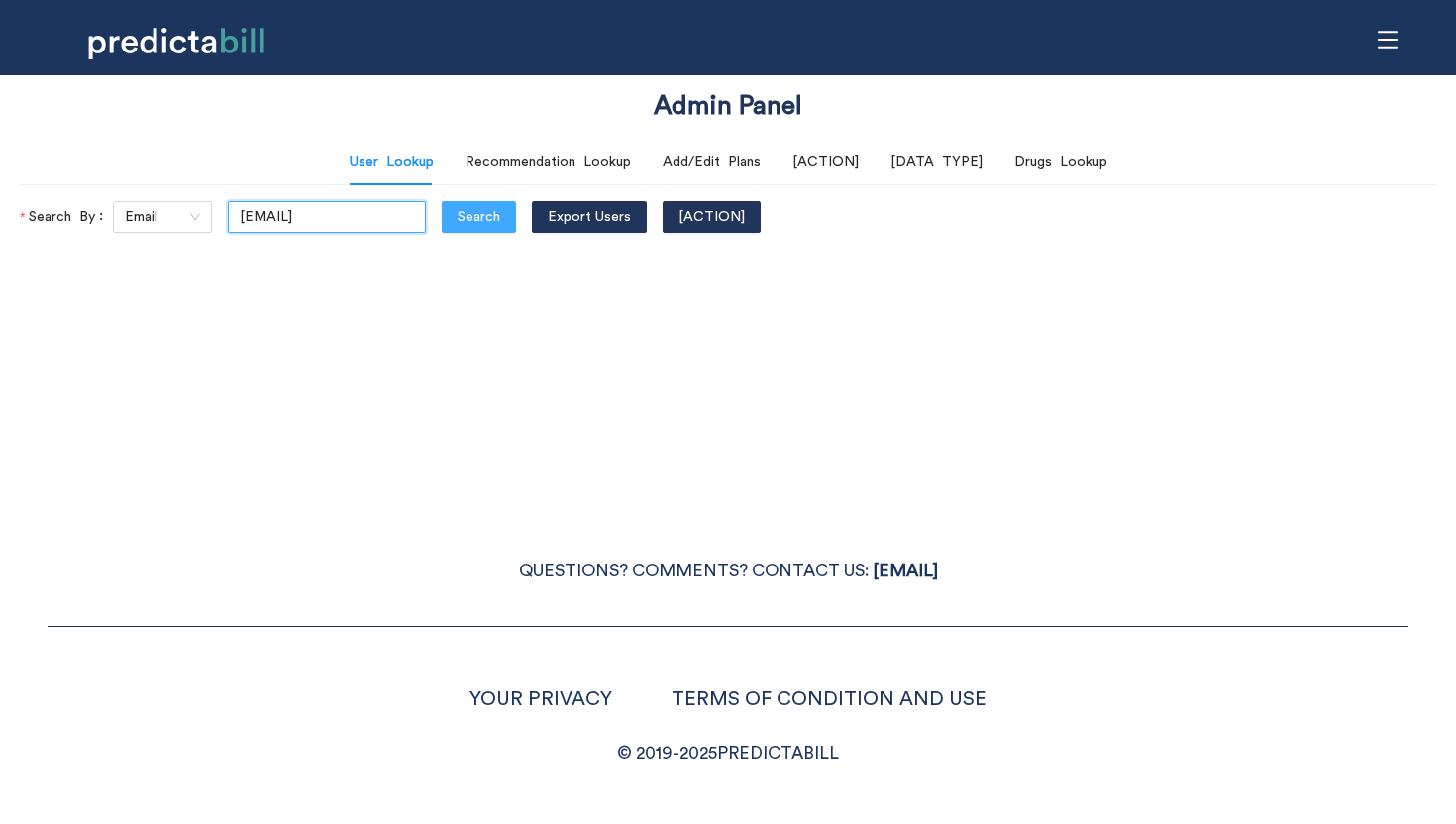 type on "[EMAIL]" 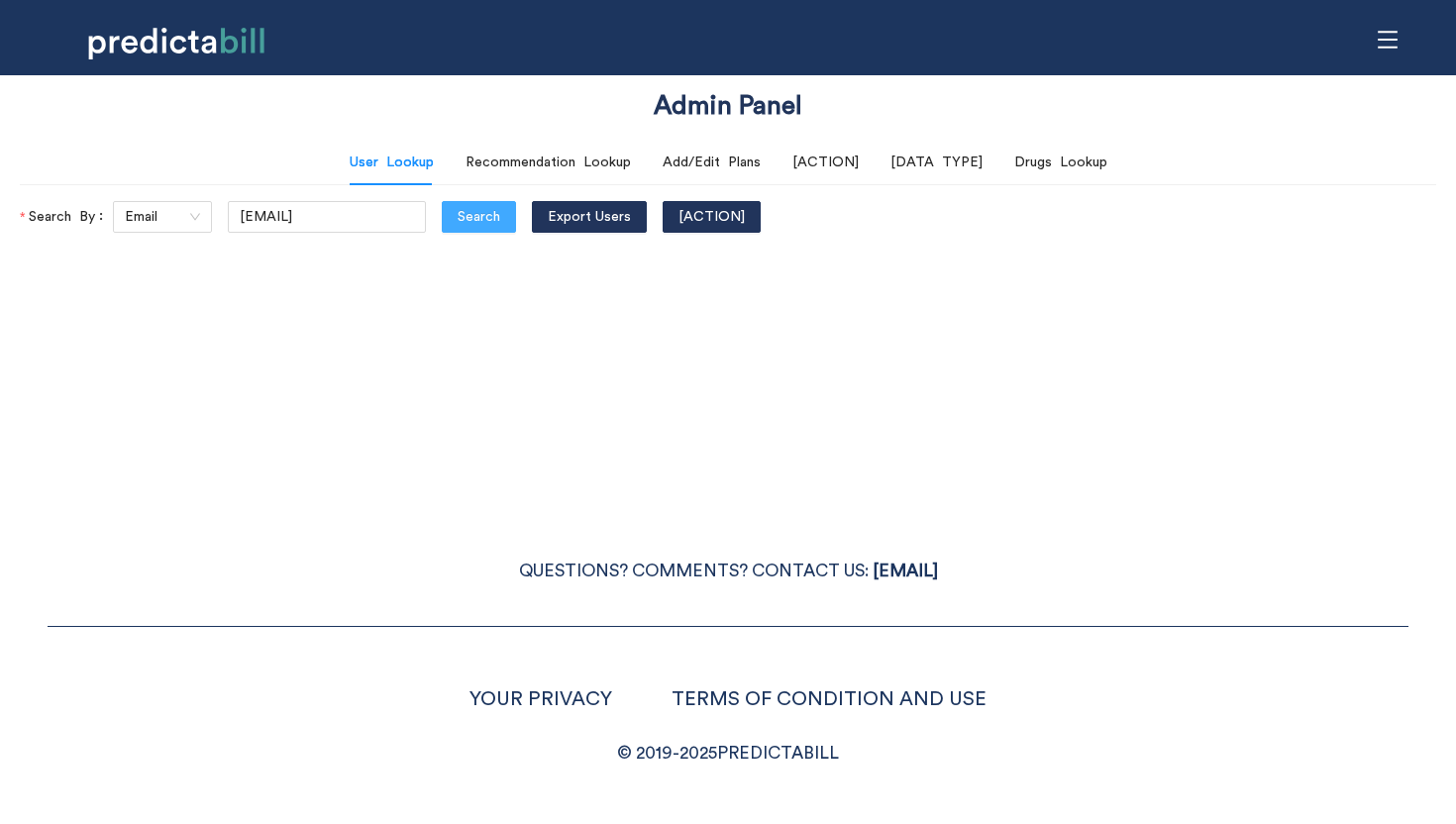 click on "Search" at bounding box center (478, 217) 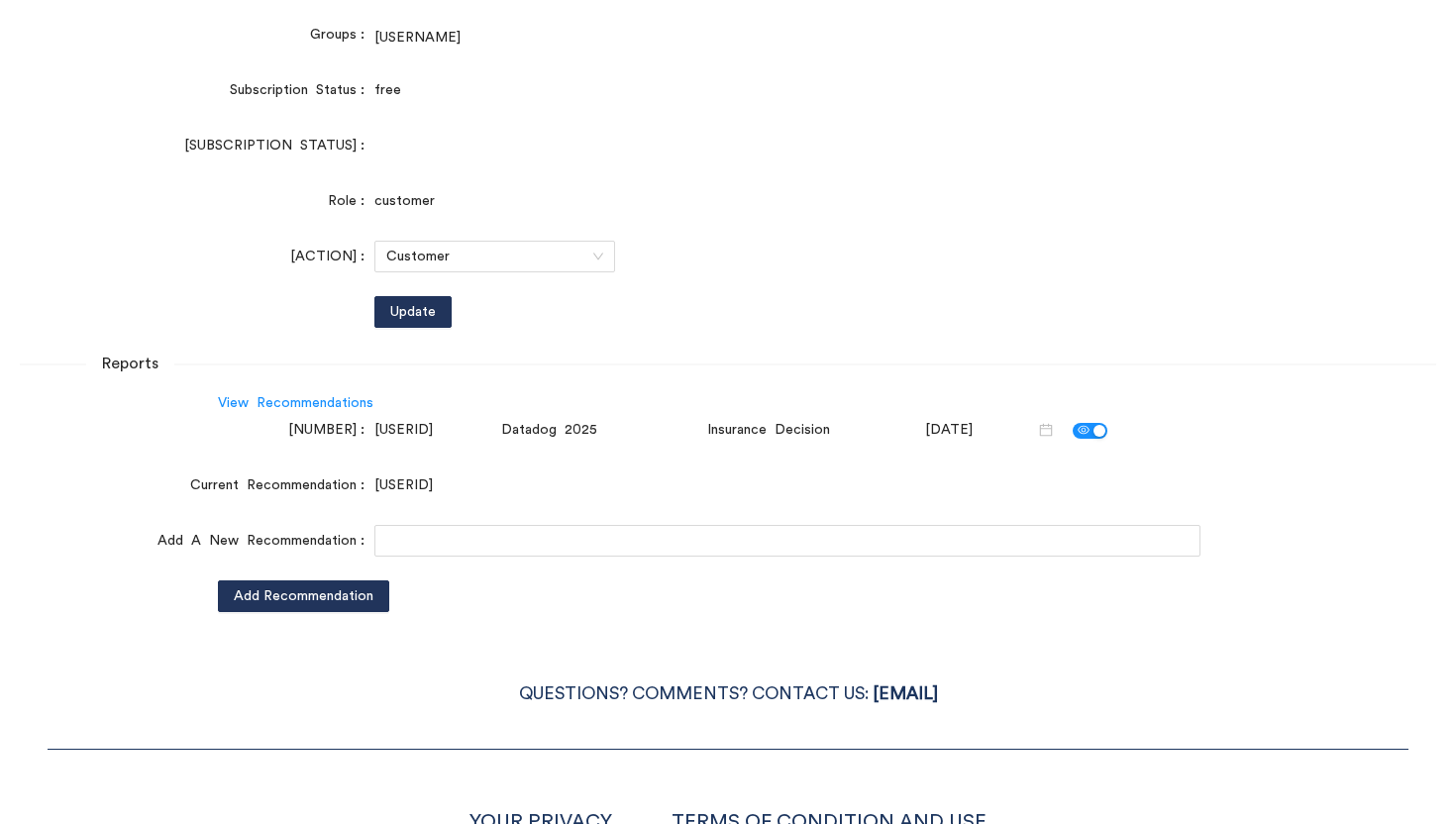 scroll, scrollTop: 0, scrollLeft: 0, axis: both 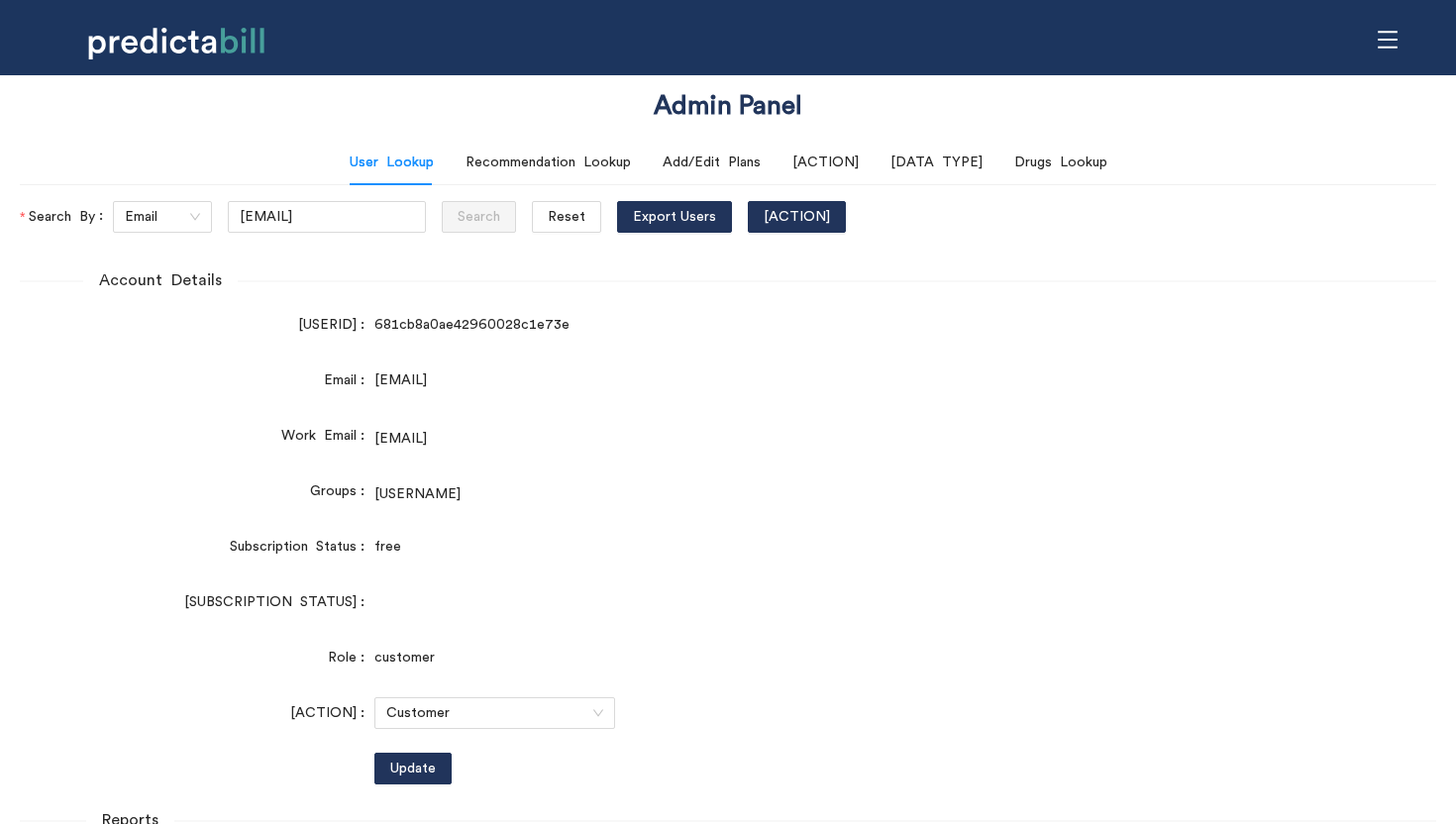 click 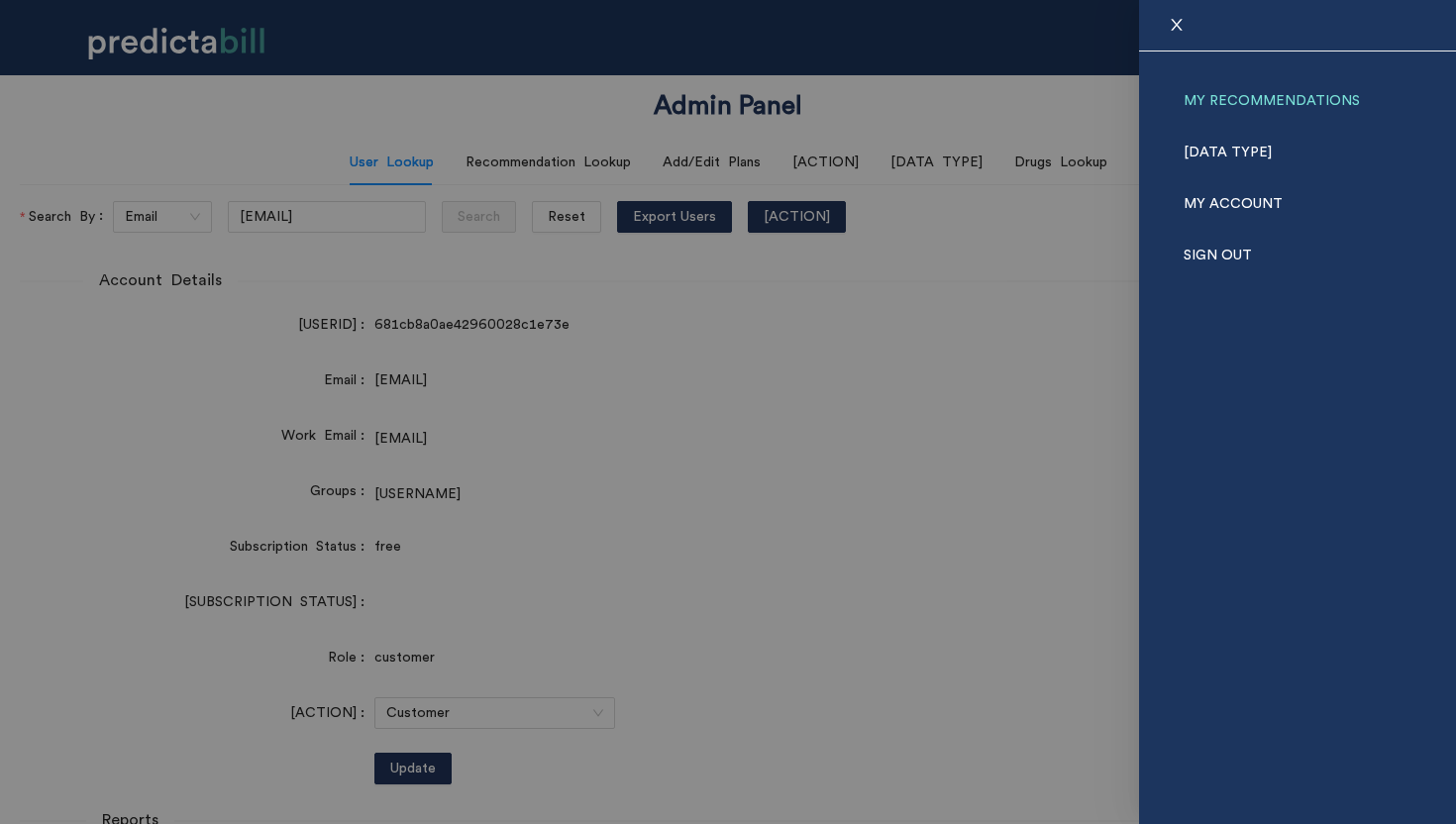click on "My Recommendations" at bounding box center [1272, 101] 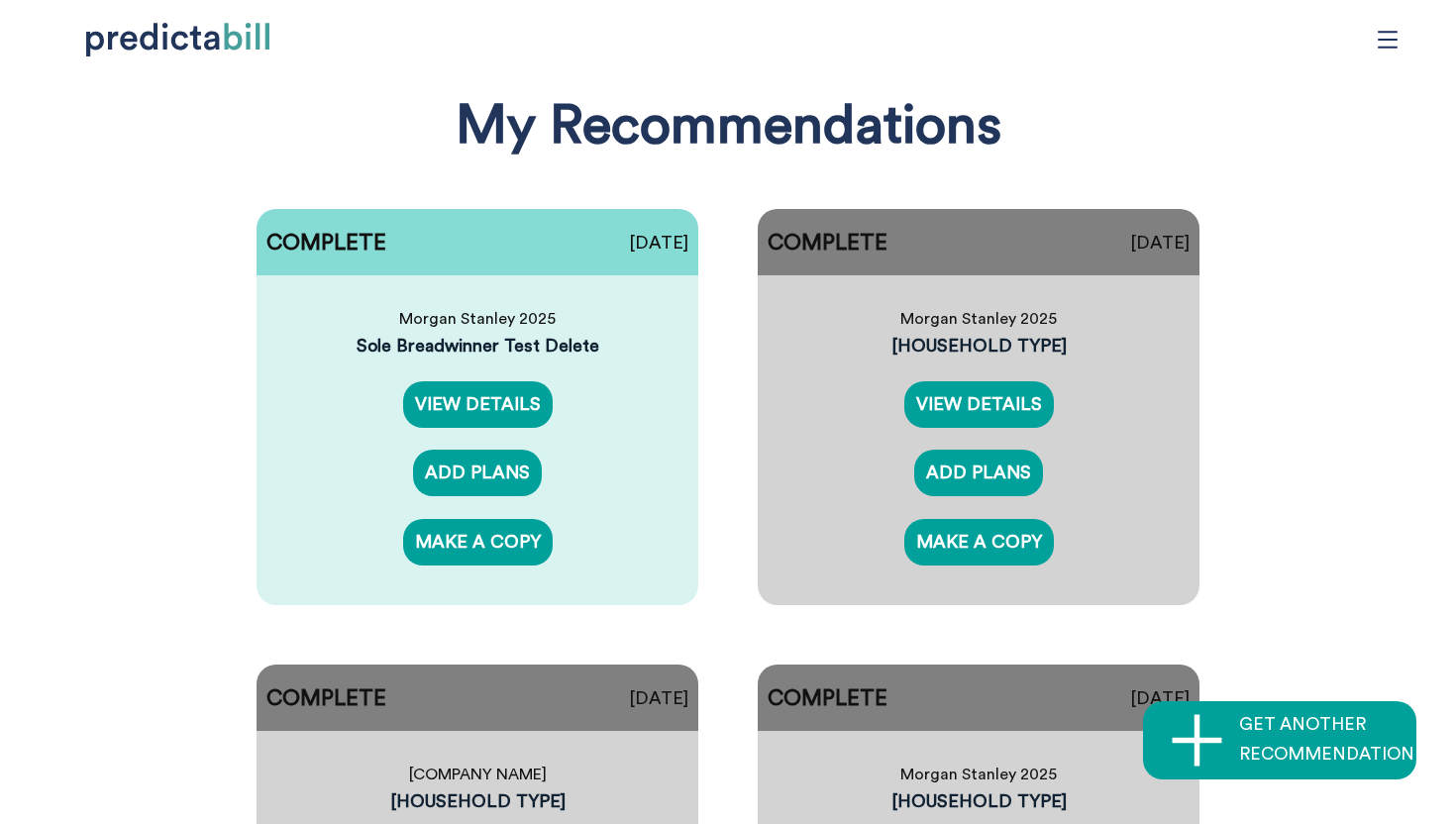 click 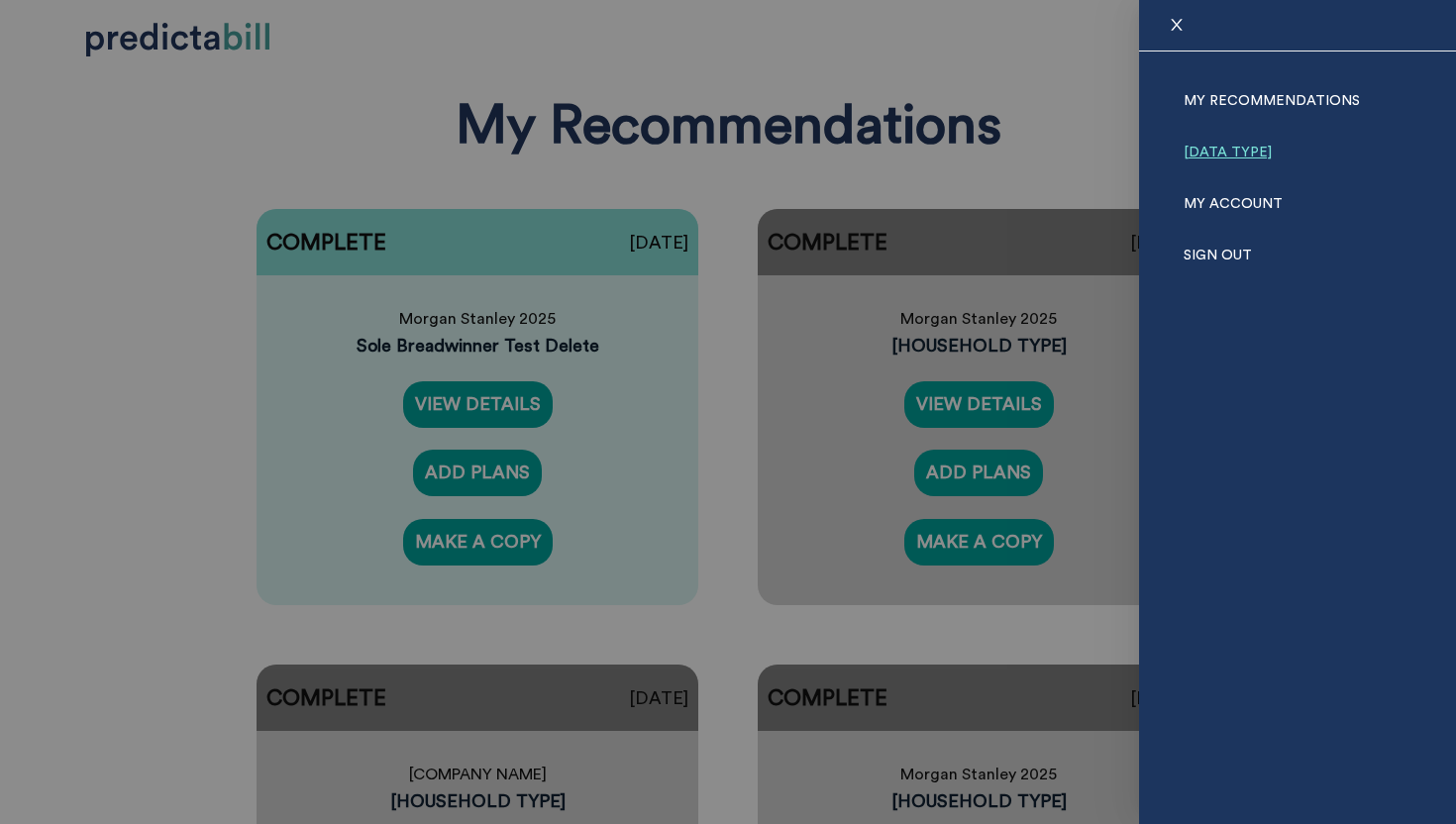 click on "[DATA TYPE]" at bounding box center (1227, 153) 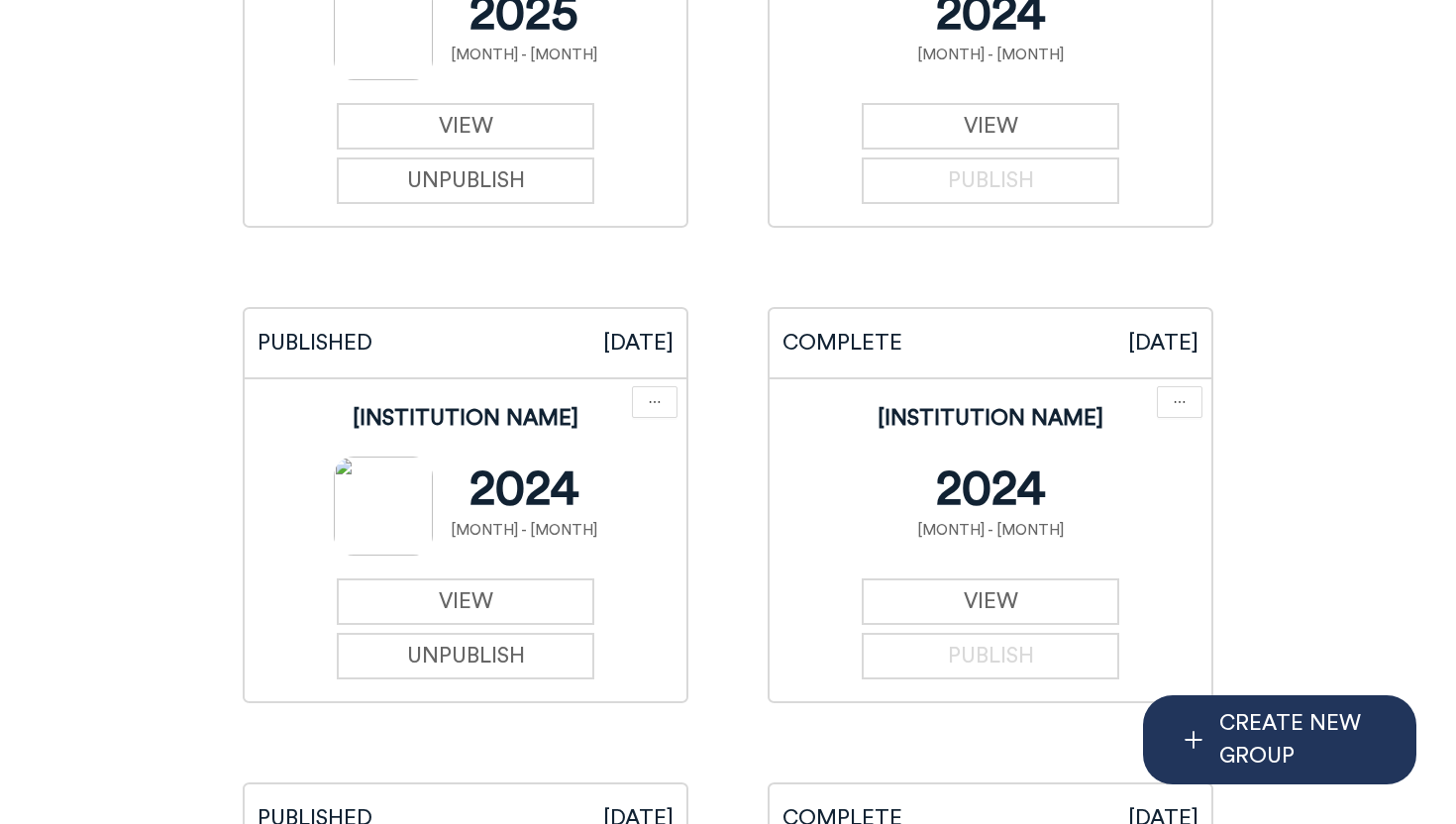 scroll, scrollTop: 7031, scrollLeft: 0, axis: vertical 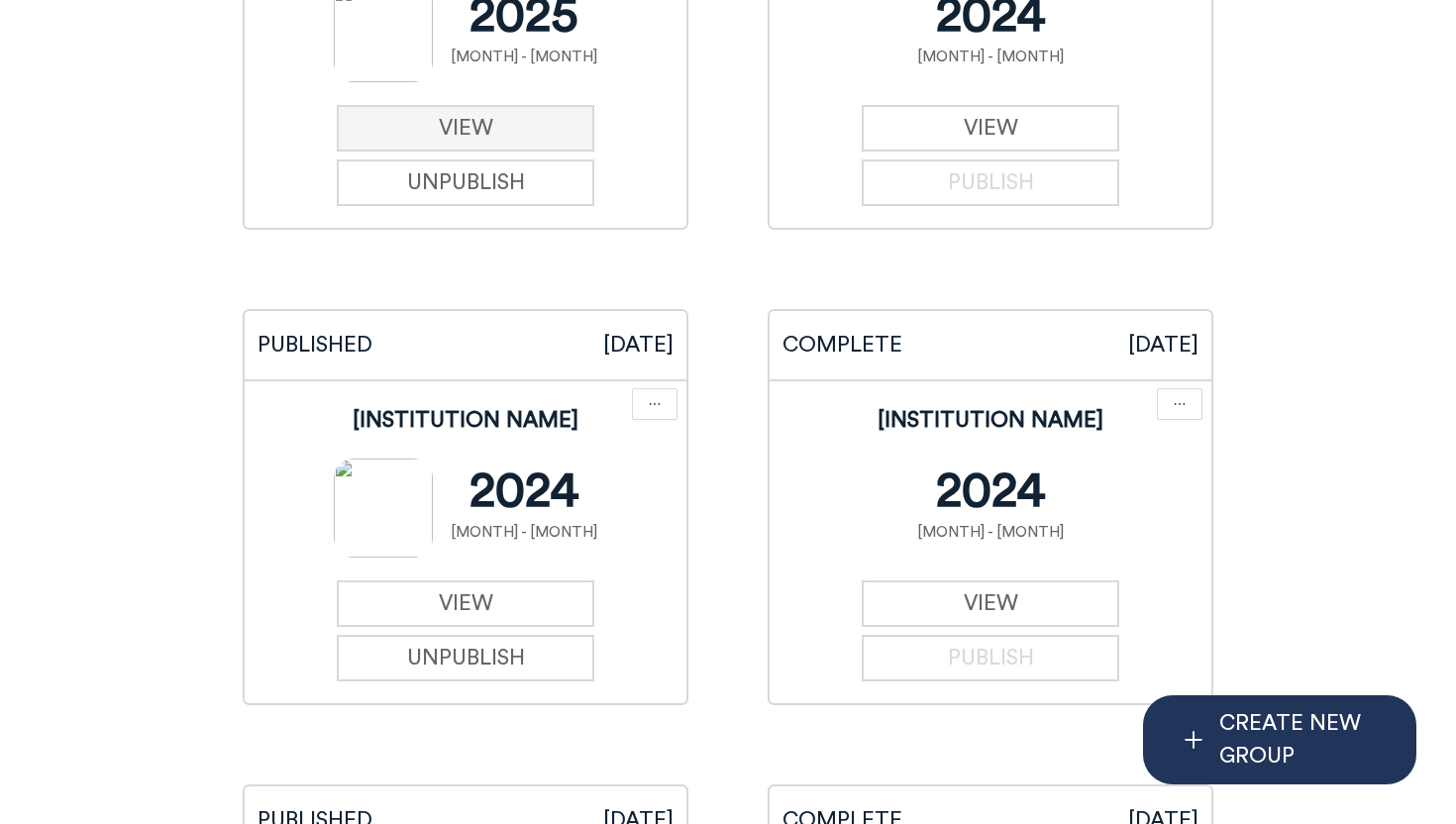 click on "VIEW" at bounding box center (466, 128) 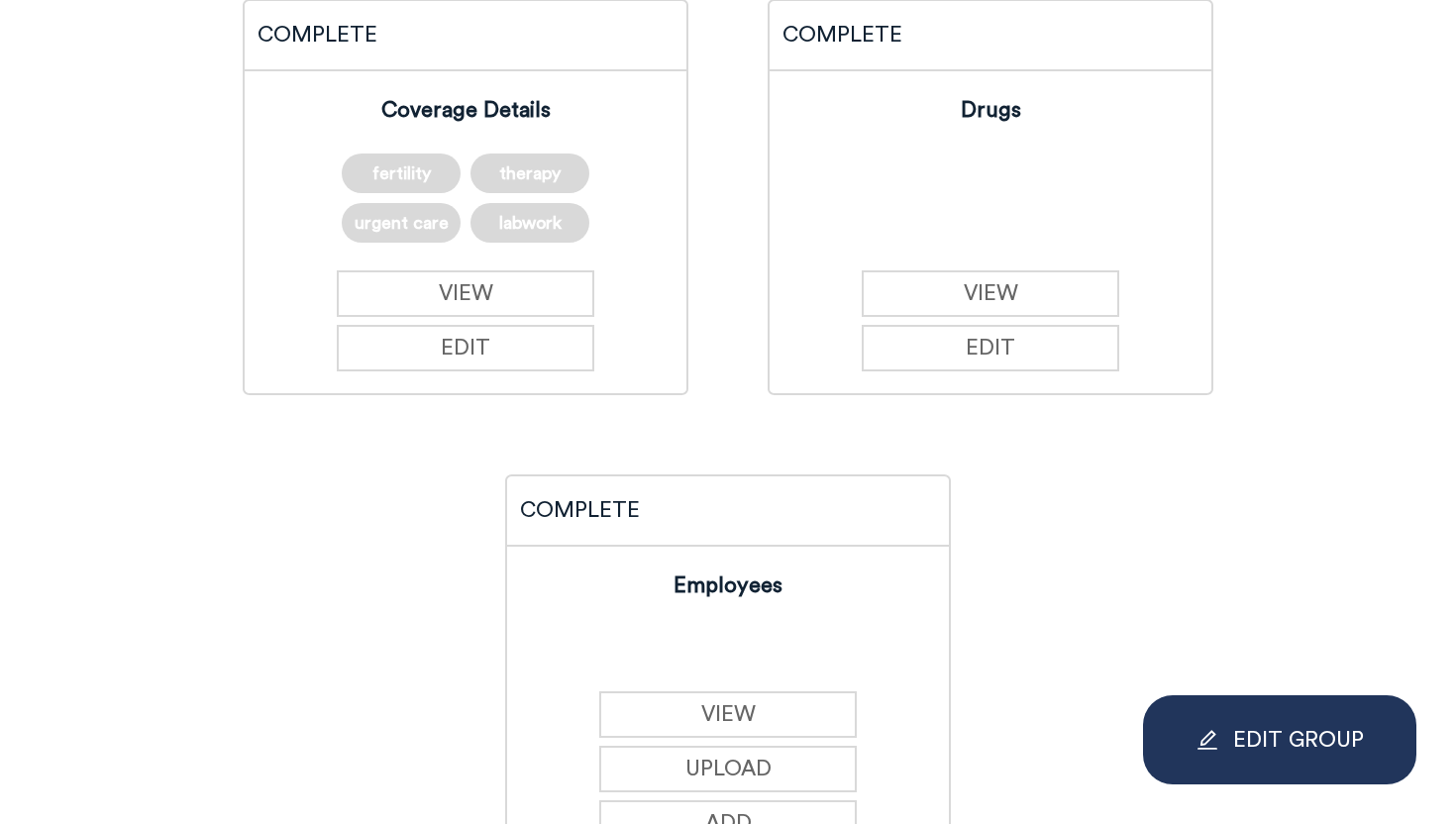 scroll, scrollTop: 1099, scrollLeft: 0, axis: vertical 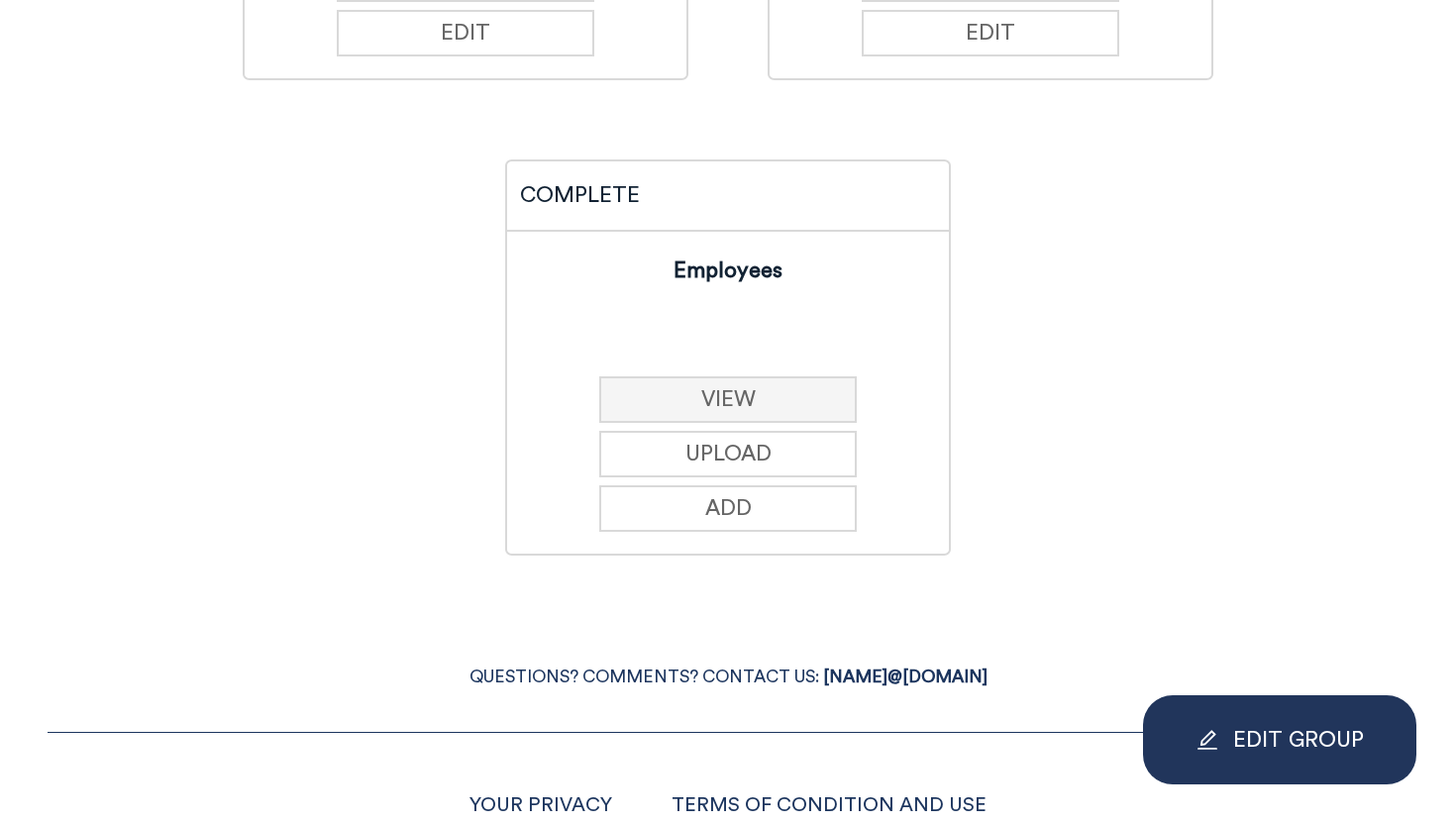 click on "VIEW" at bounding box center (728, 399) 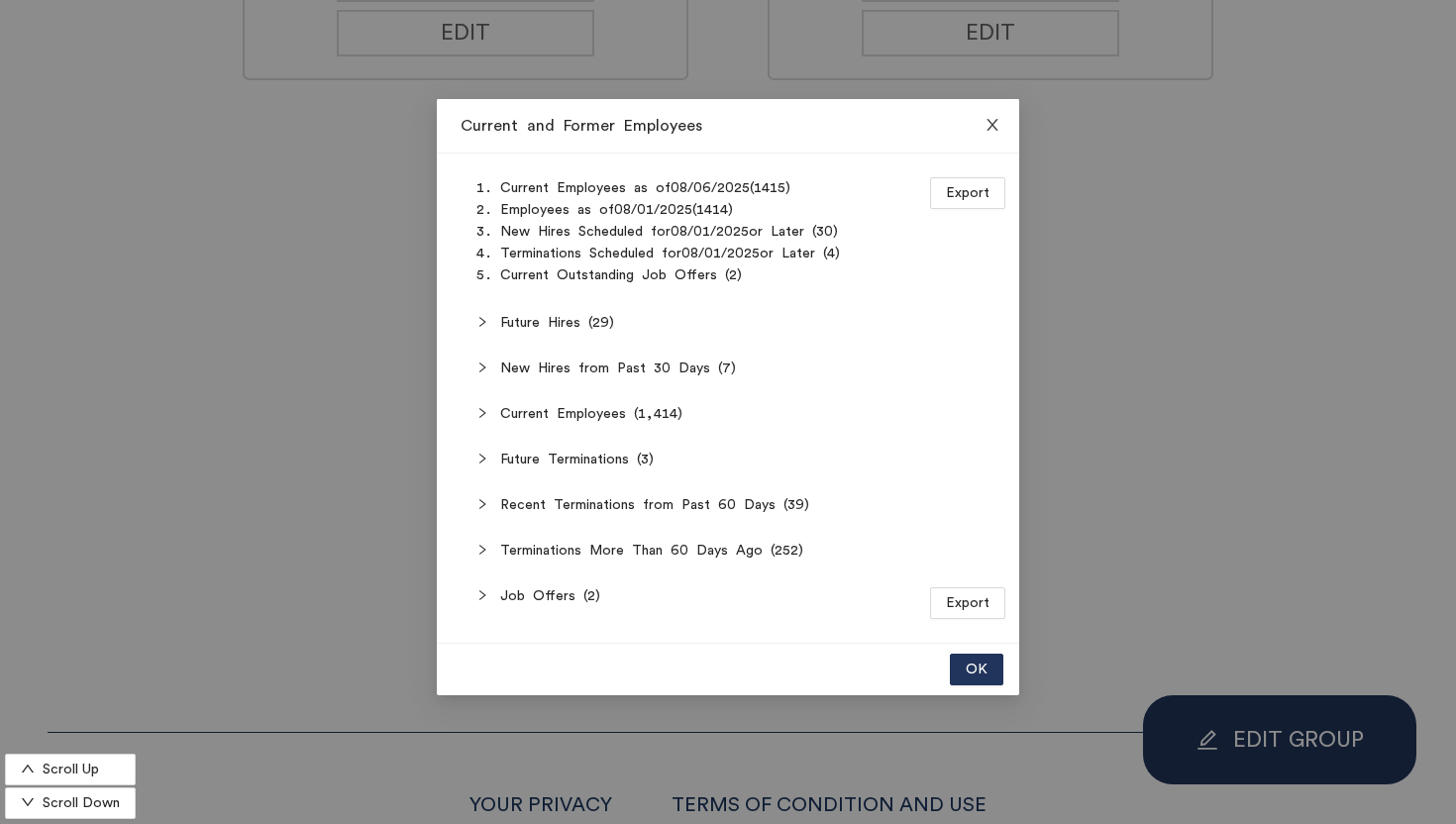 click 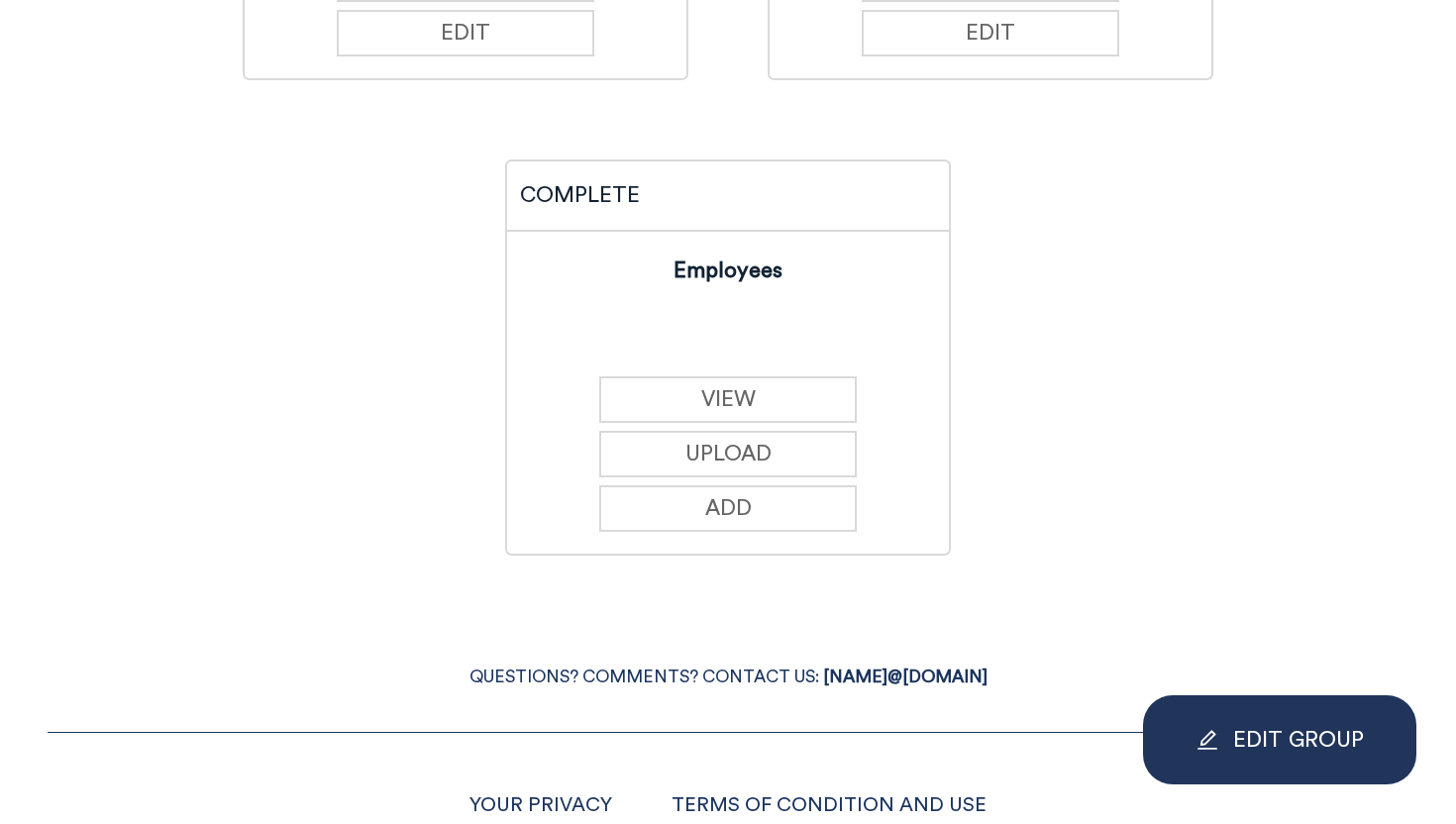 click on "COMPLETE 10/23/2024 Insurance Networks VIEW EDIT COMPLETE 10/30/2024 Plan Design PPO EPO HDHP HMO VIEW EDIT COMPLETE Coverage Details fertility therapy urgent care labwork VIEW EDIT COMPLETE Drugs VIEW EDIT COMPLETE Employees VIEW UPLOAD ADD" at bounding box center (728, -118) 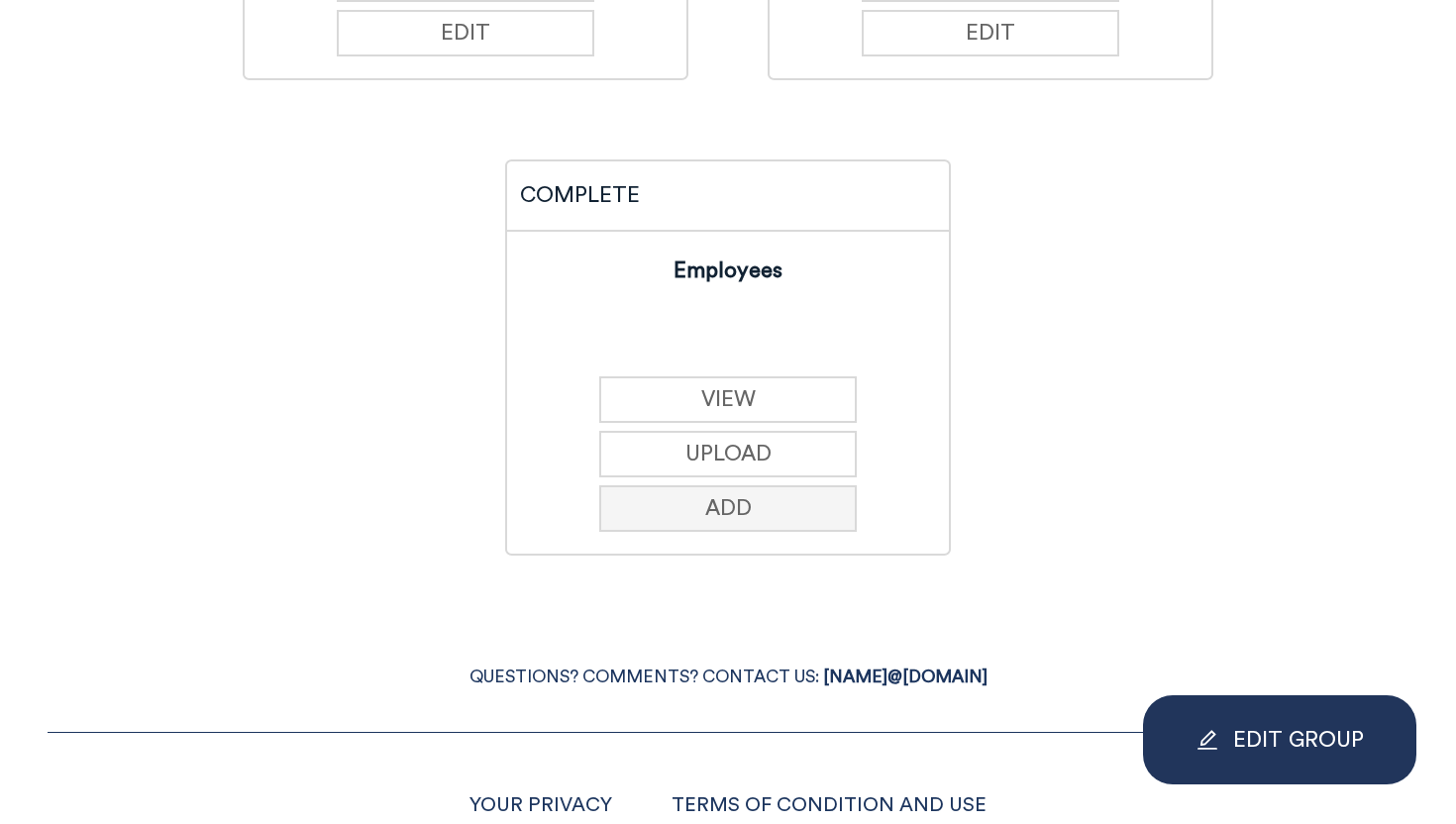 click on "ADD" at bounding box center [728, 508] 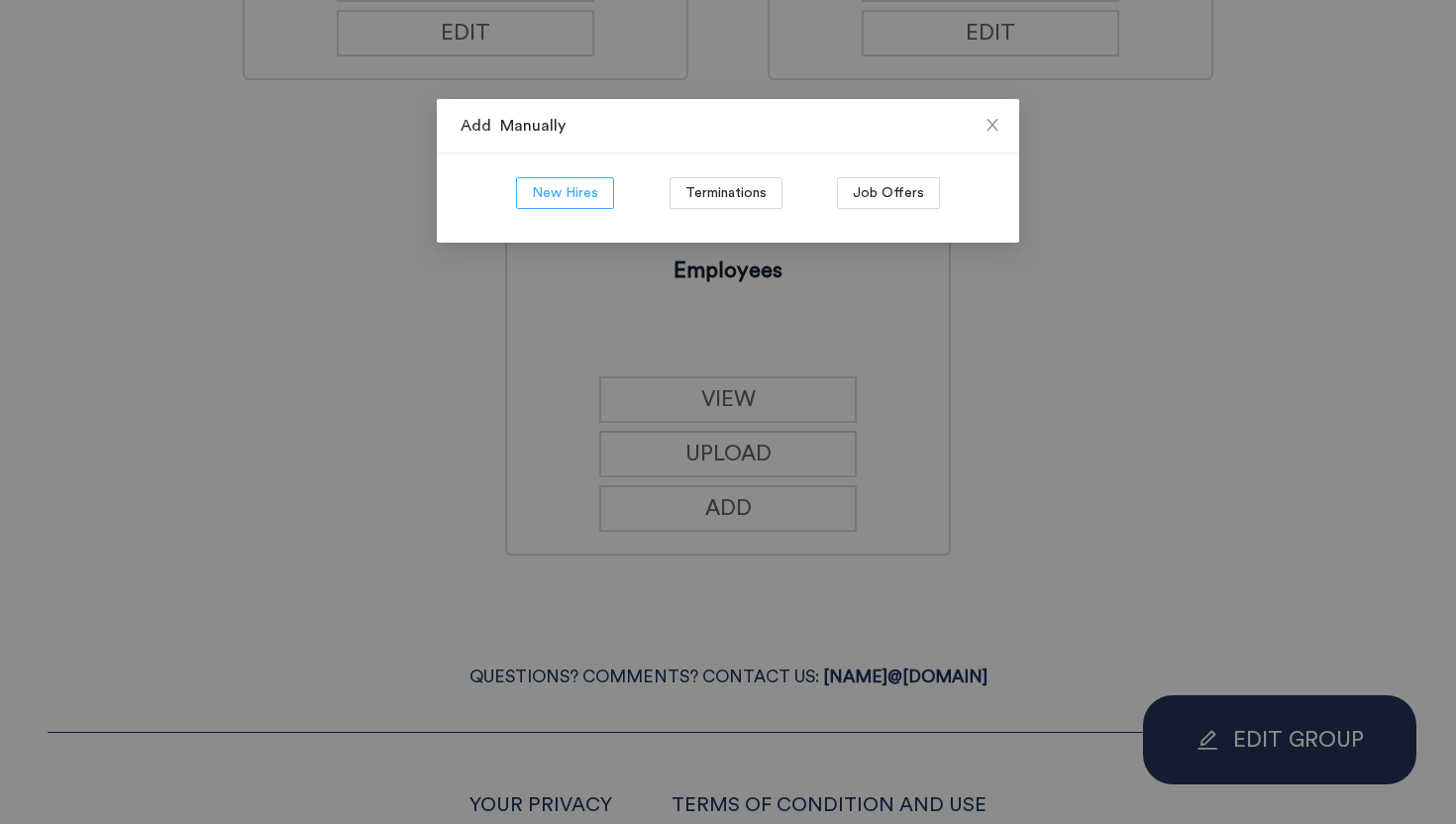 click on "New Hires" at bounding box center [565, 193] 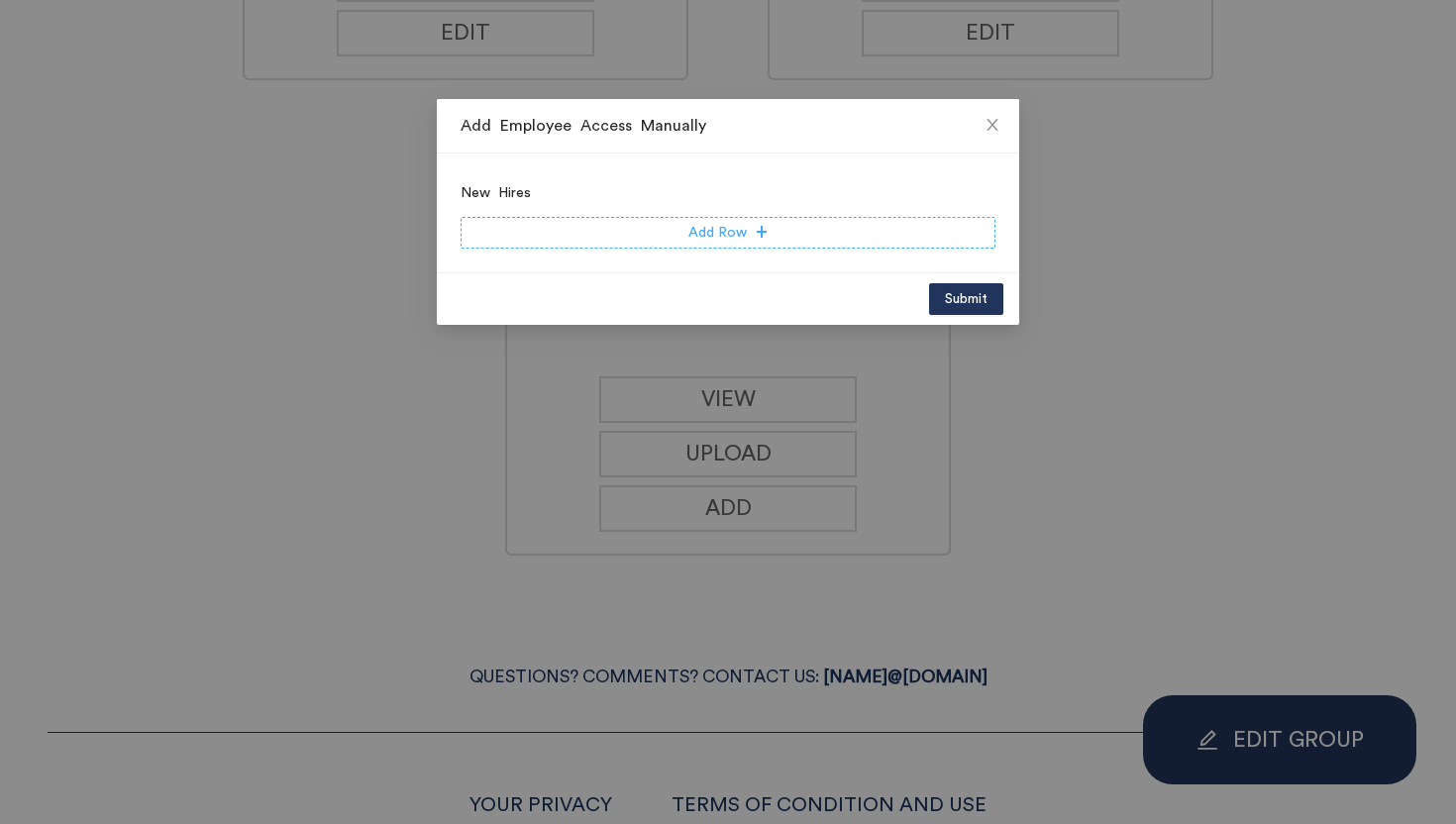click on "Add Row" at bounding box center [728, 233] 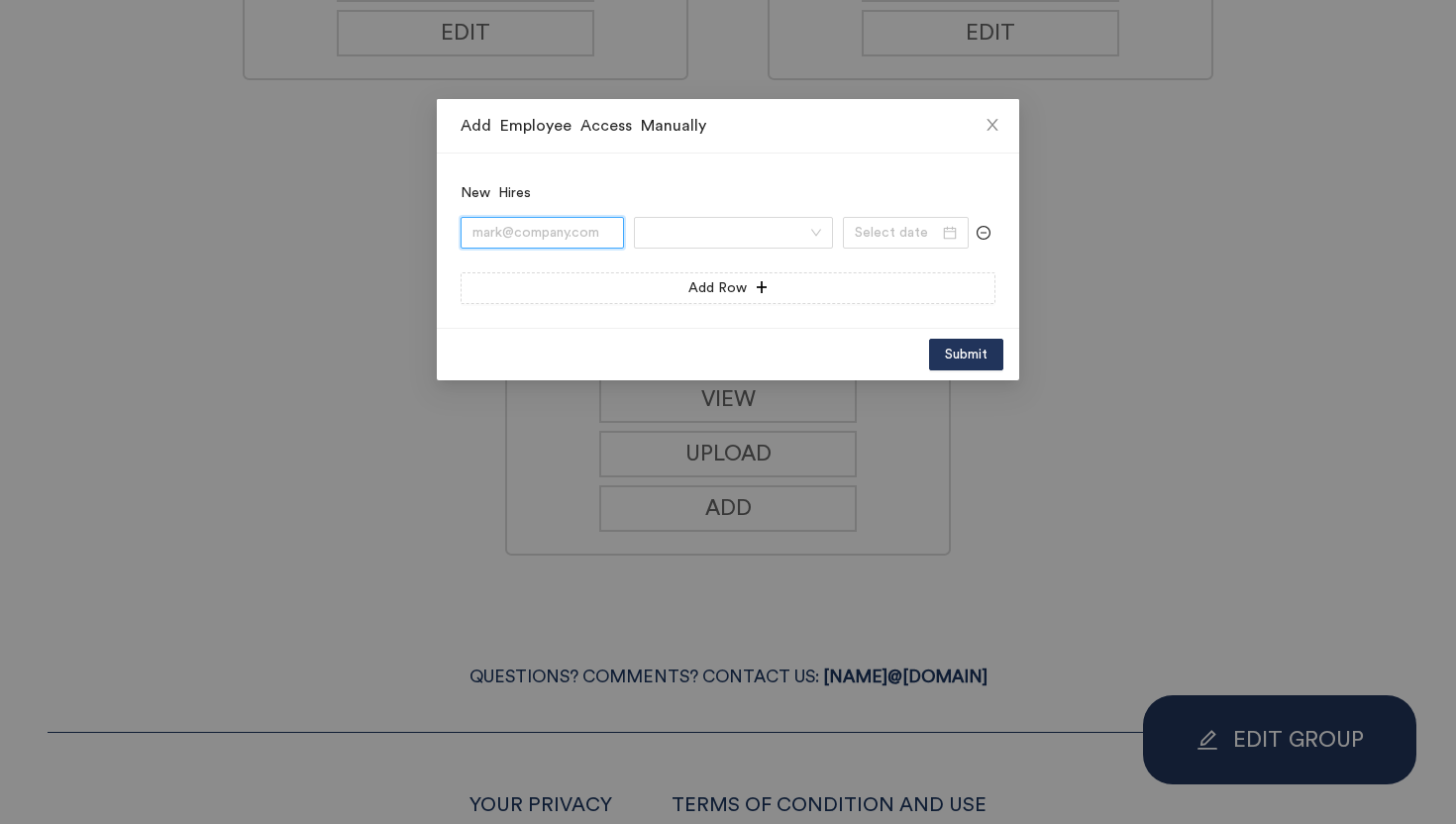 click at bounding box center [542, 233] 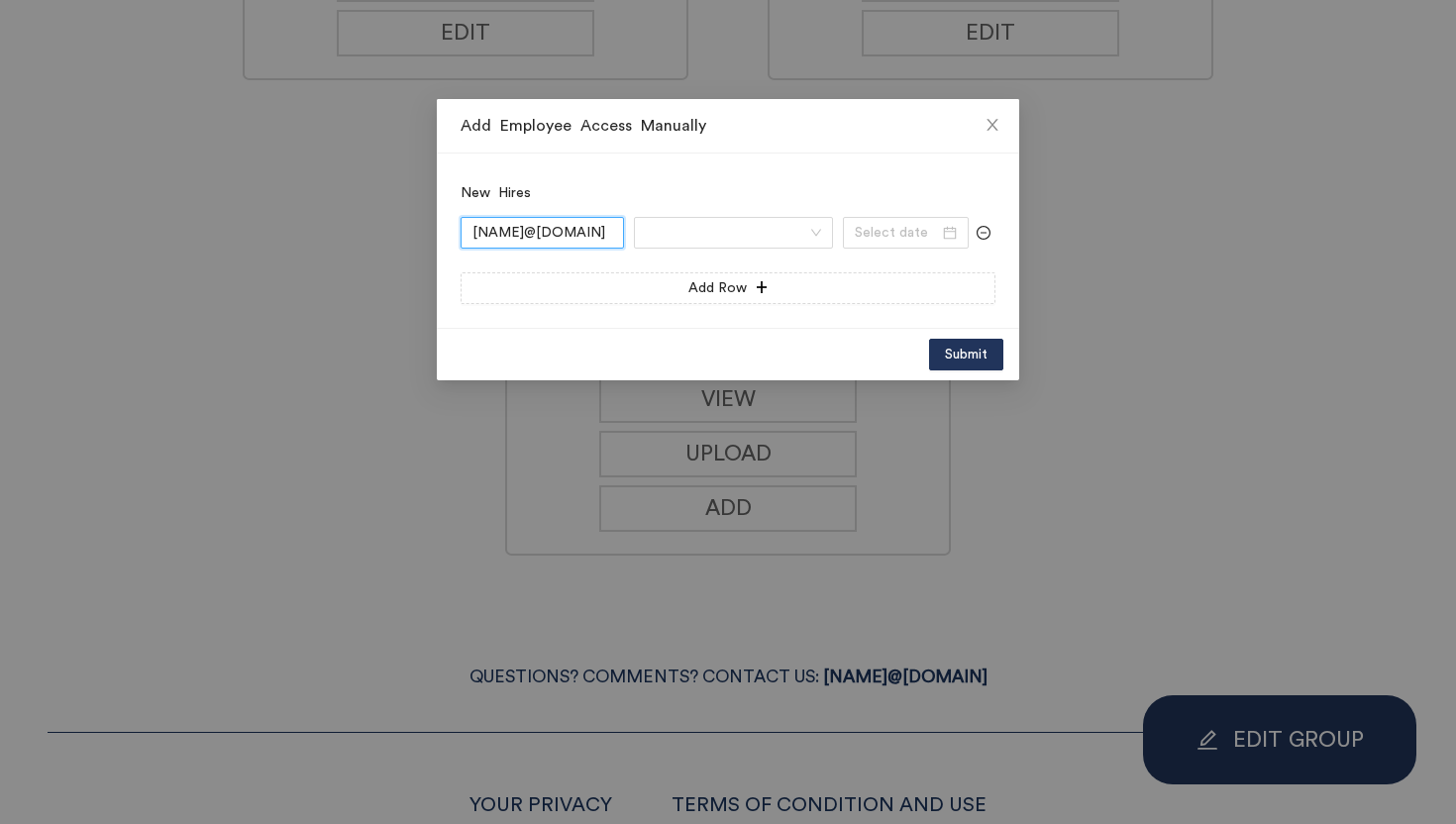 scroll, scrollTop: 0, scrollLeft: 26, axis: horizontal 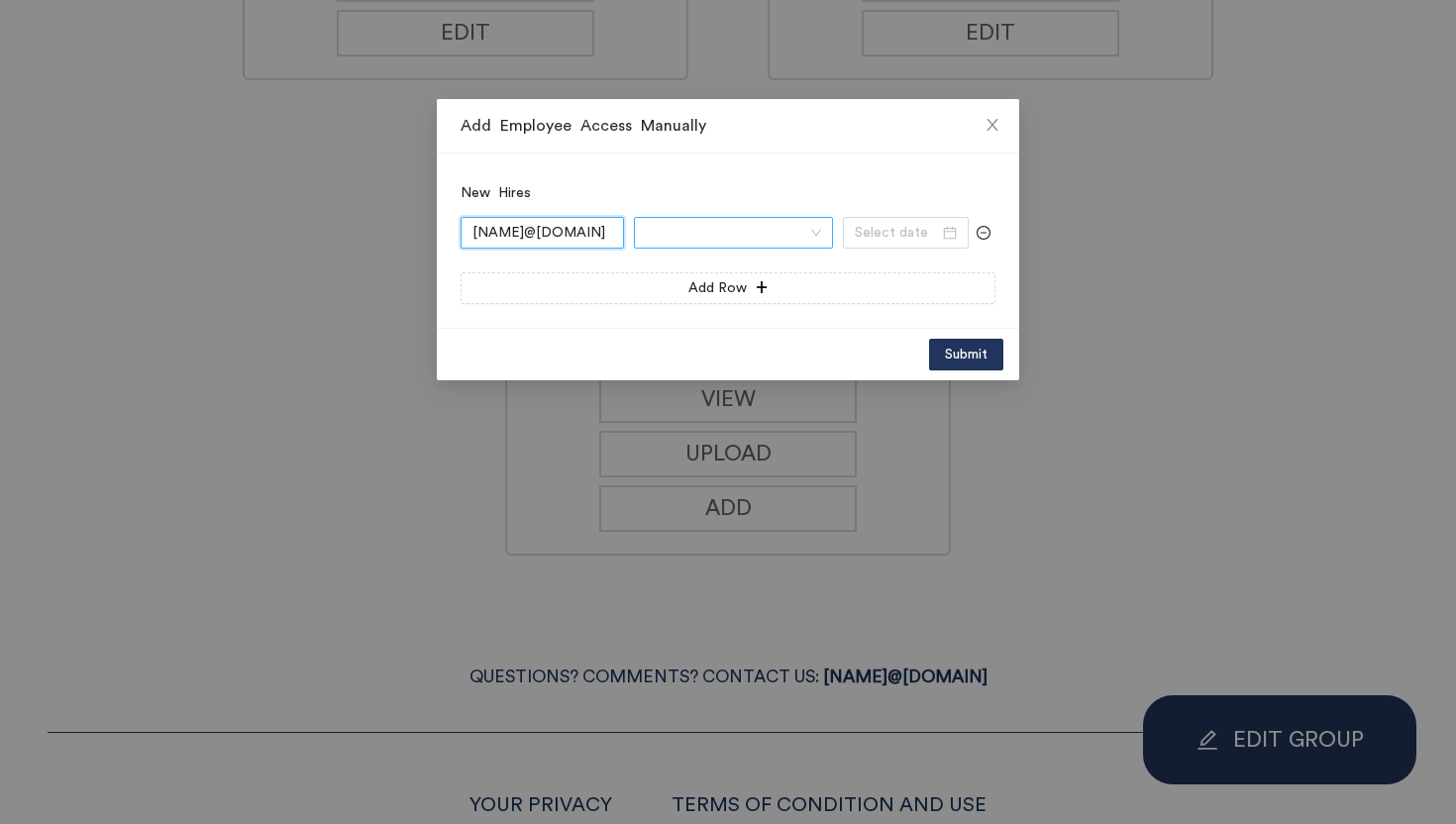 type on "sara.janasz@quinnipiac.edu" 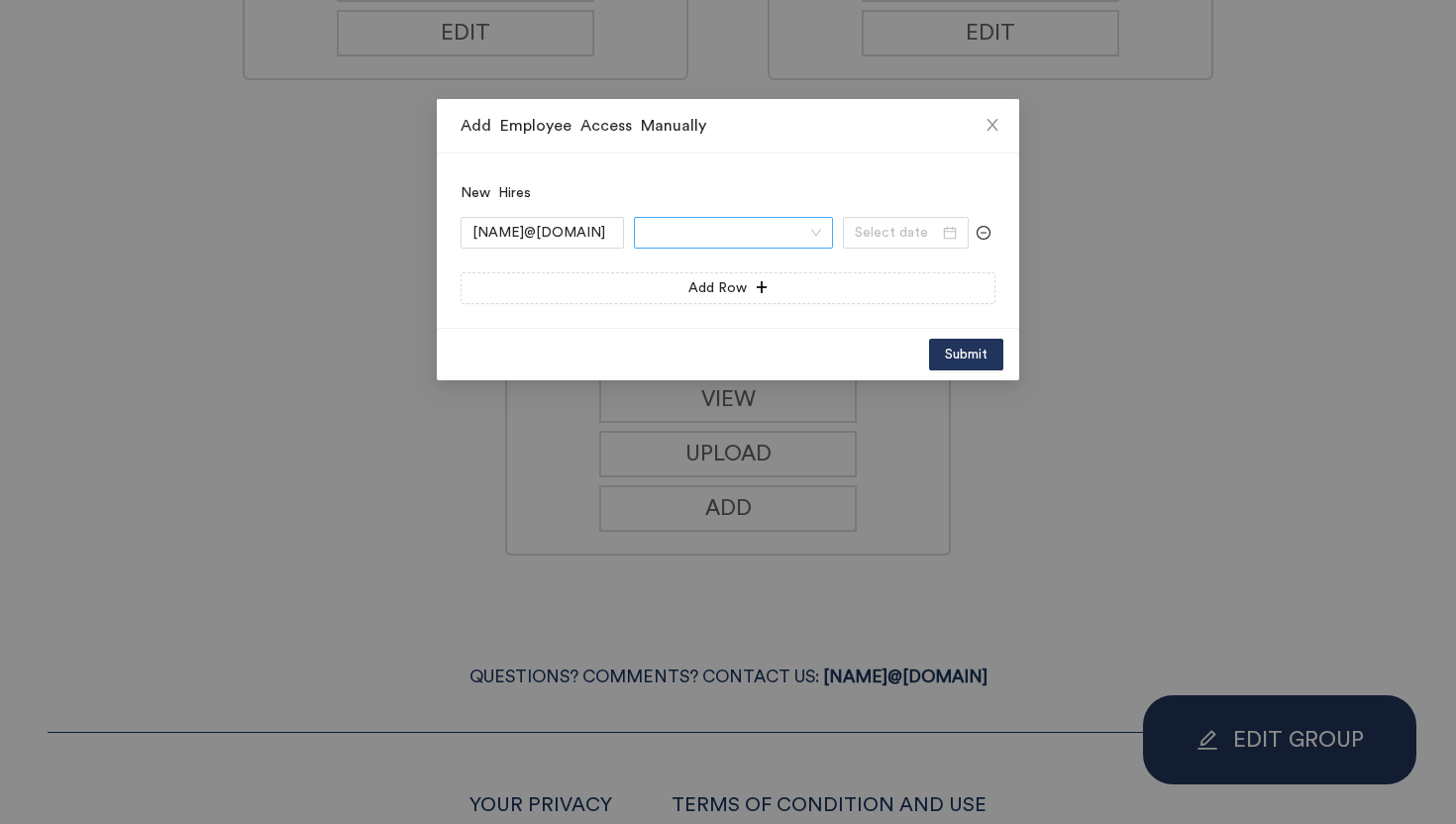 scroll, scrollTop: 0, scrollLeft: 0, axis: both 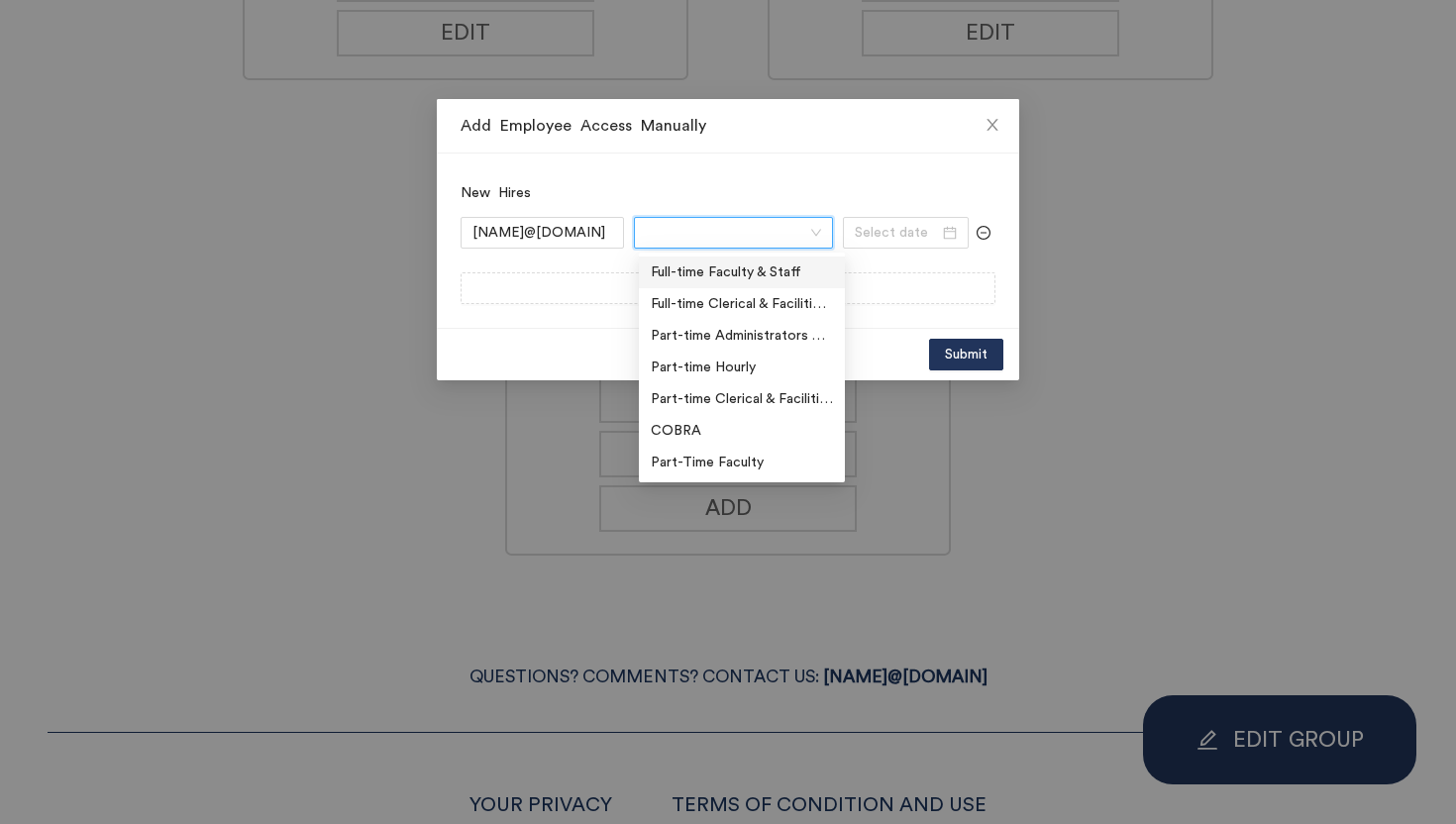 click on "Full-time Faculty & Staff" at bounding box center [742, 272] 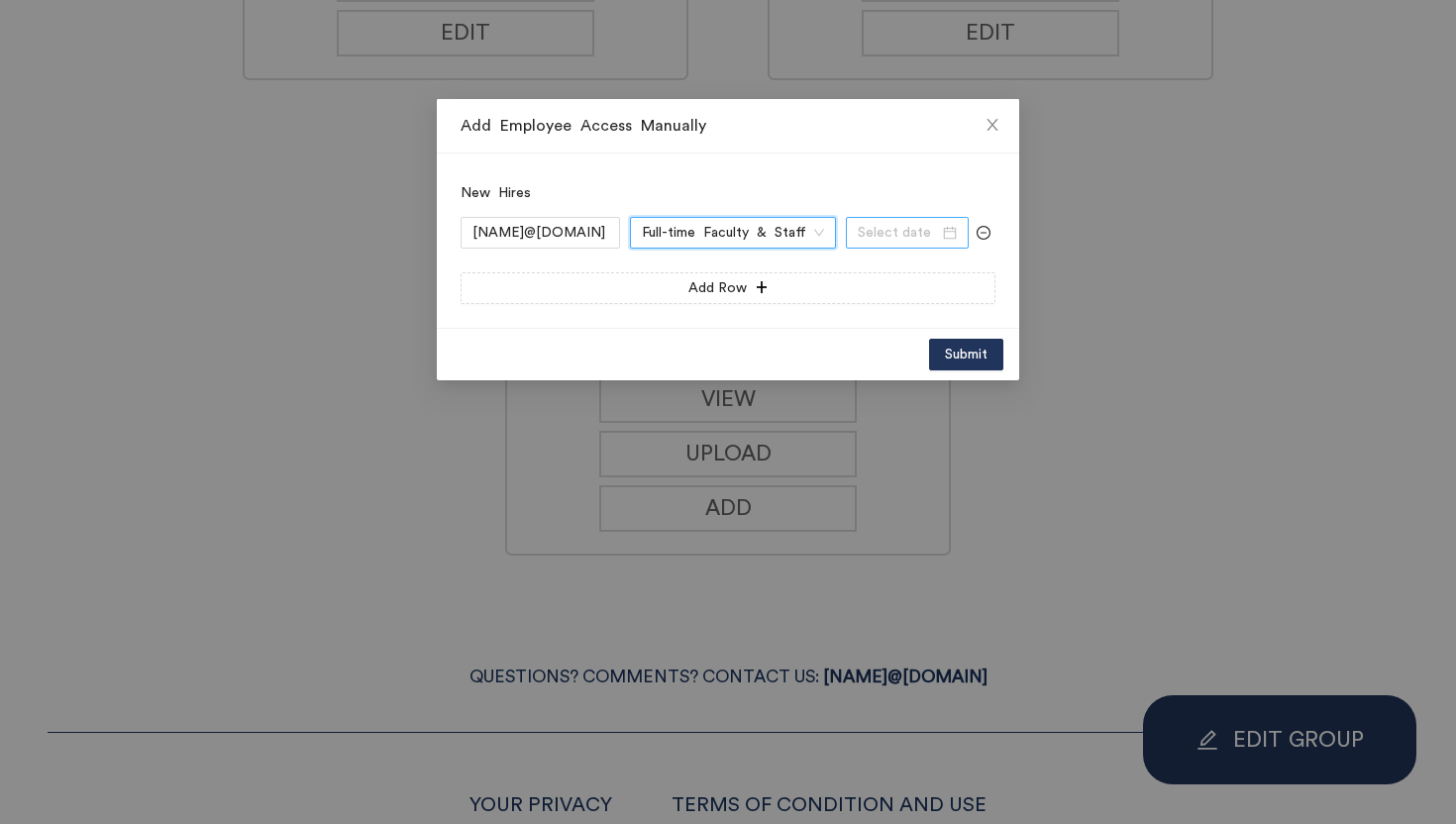 click at bounding box center (898, 233) 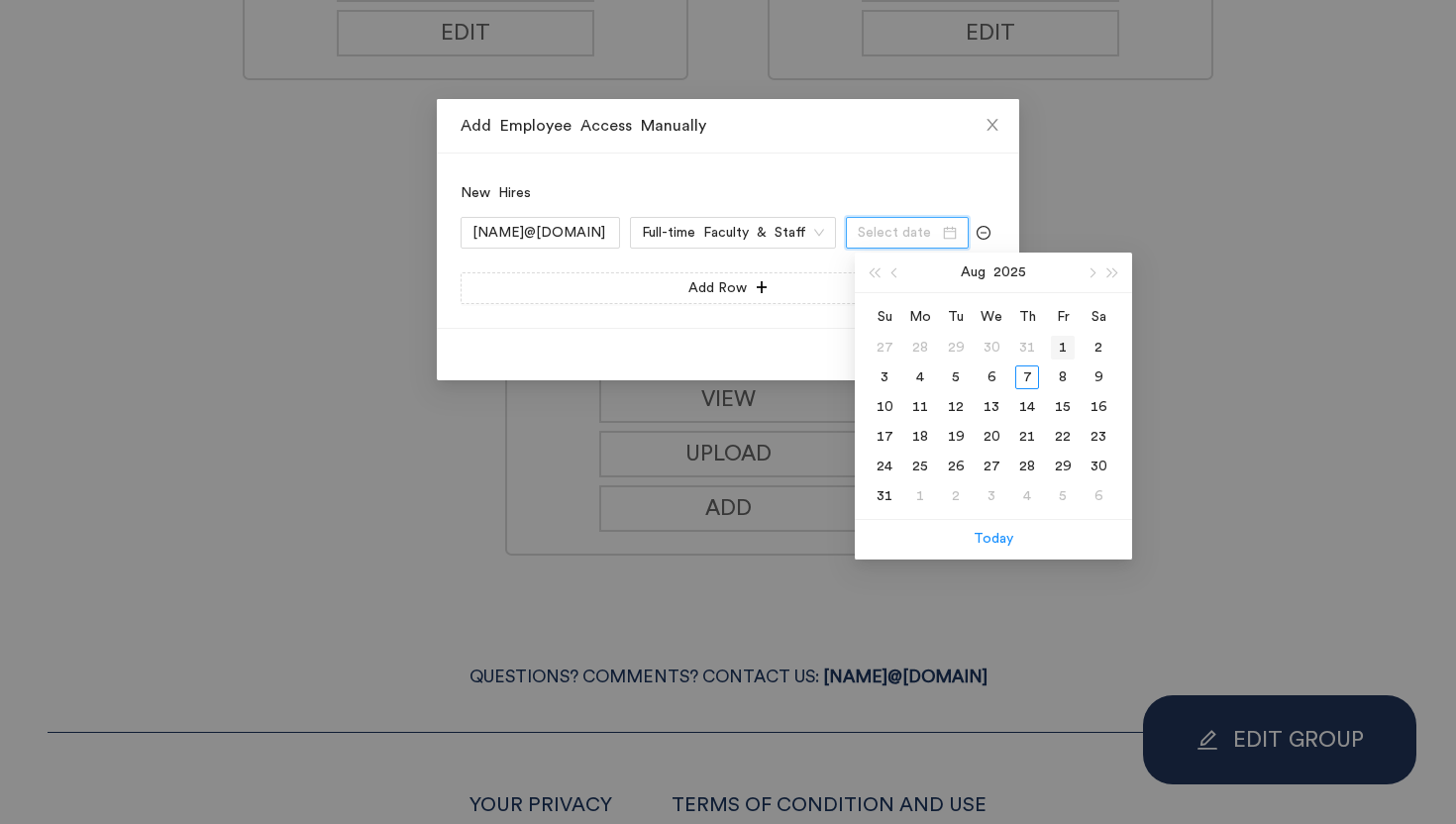 type on "08/01/2025" 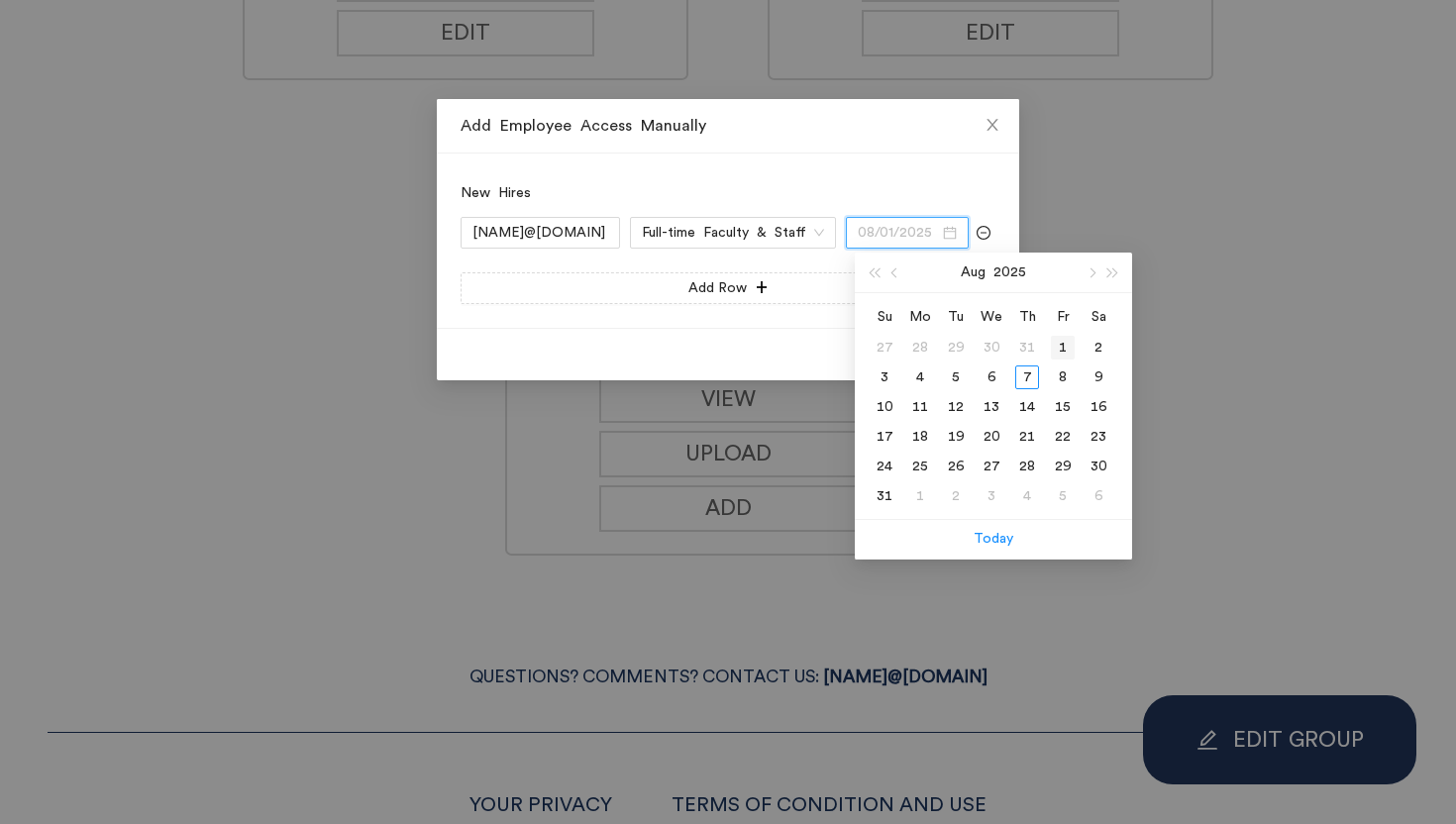 click on "[NUMBER]" at bounding box center [1063, 348] 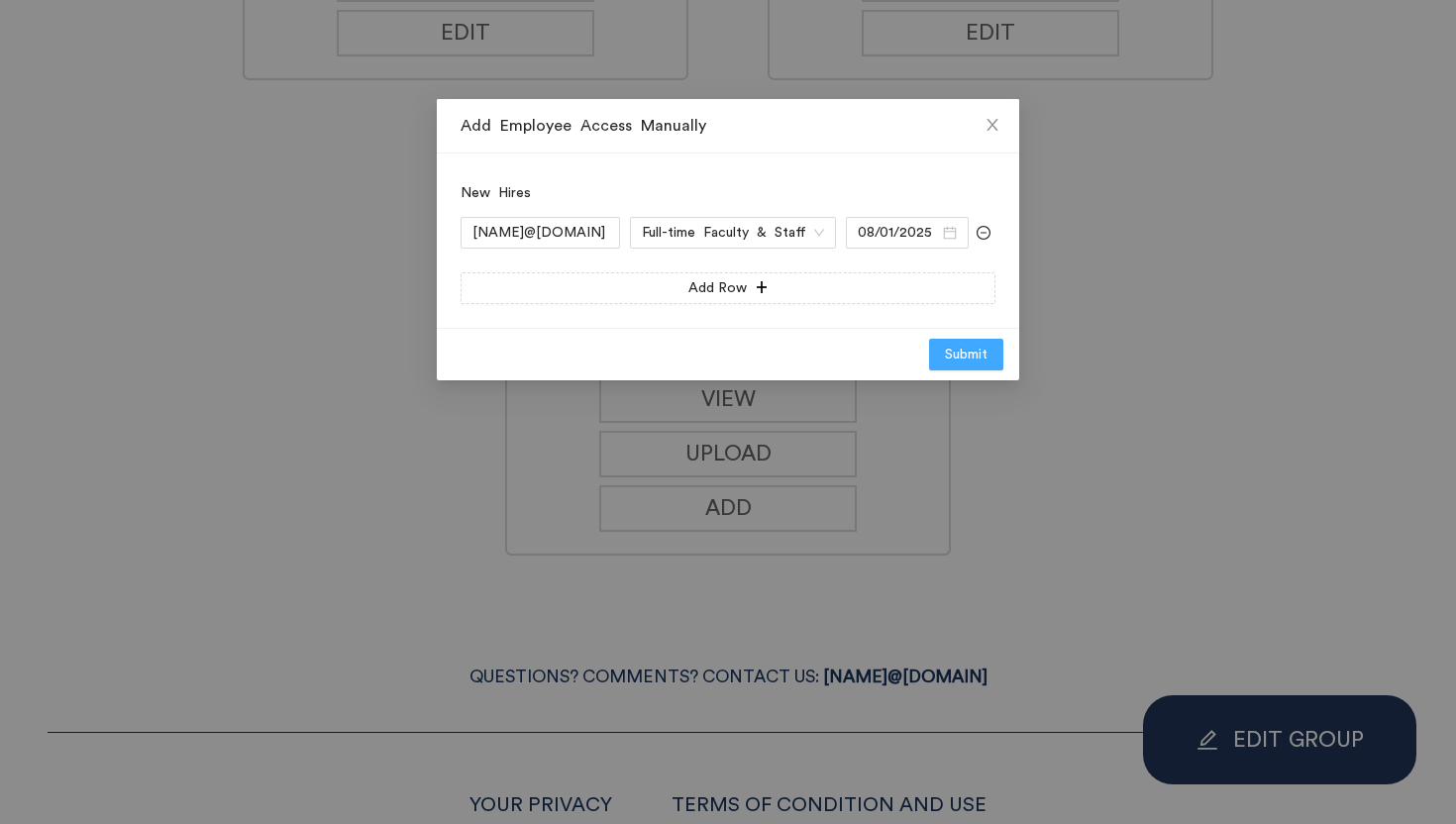 click on "Submit" at bounding box center [966, 355] 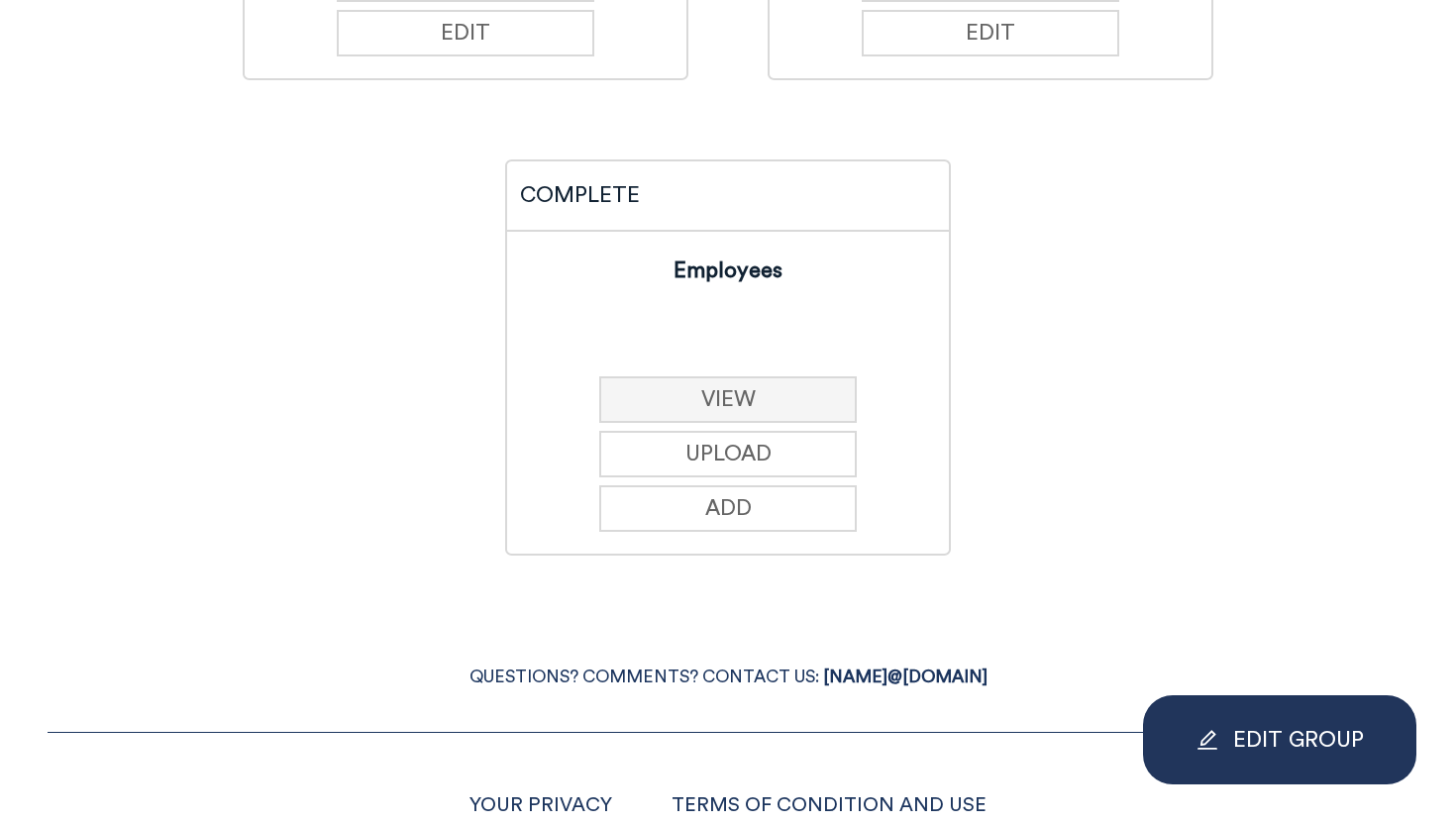click on "VIEW" at bounding box center [728, 399] 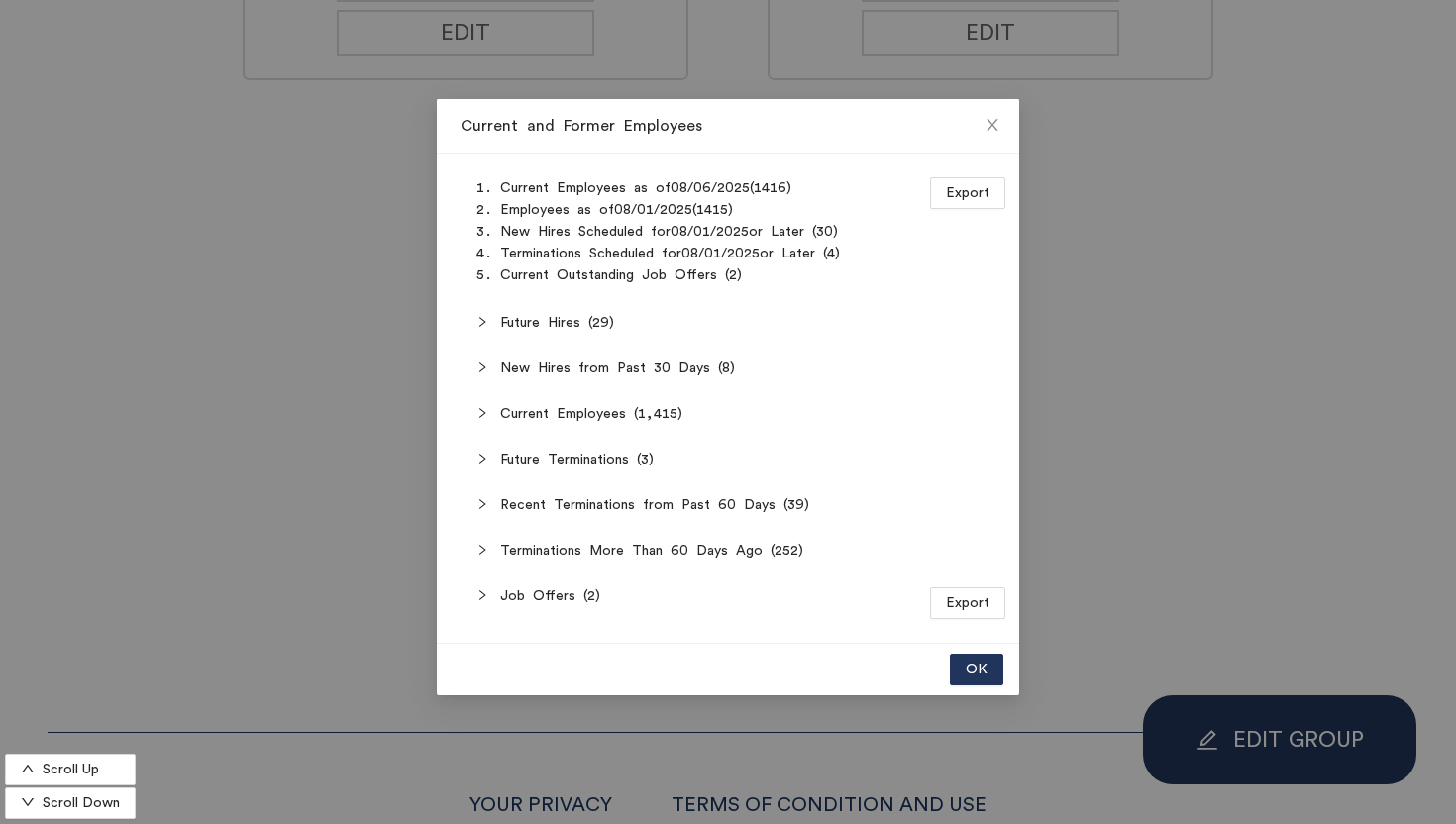 click on "New Hires from Past 30 Days (8)" at bounding box center [740, 368] 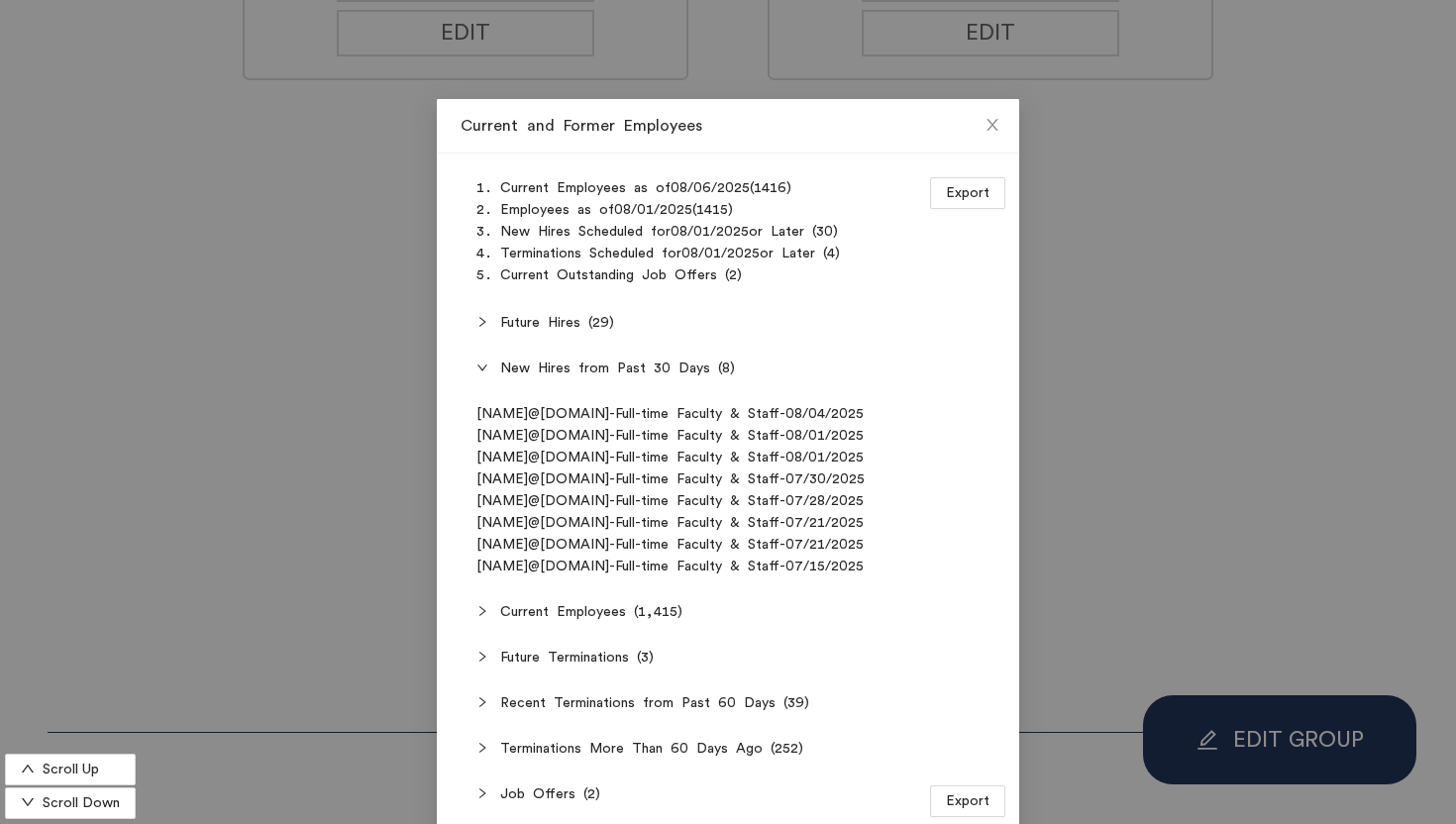 drag, startPoint x: 477, startPoint y: 462, endPoint x: 767, endPoint y: 451, distance: 290.20855 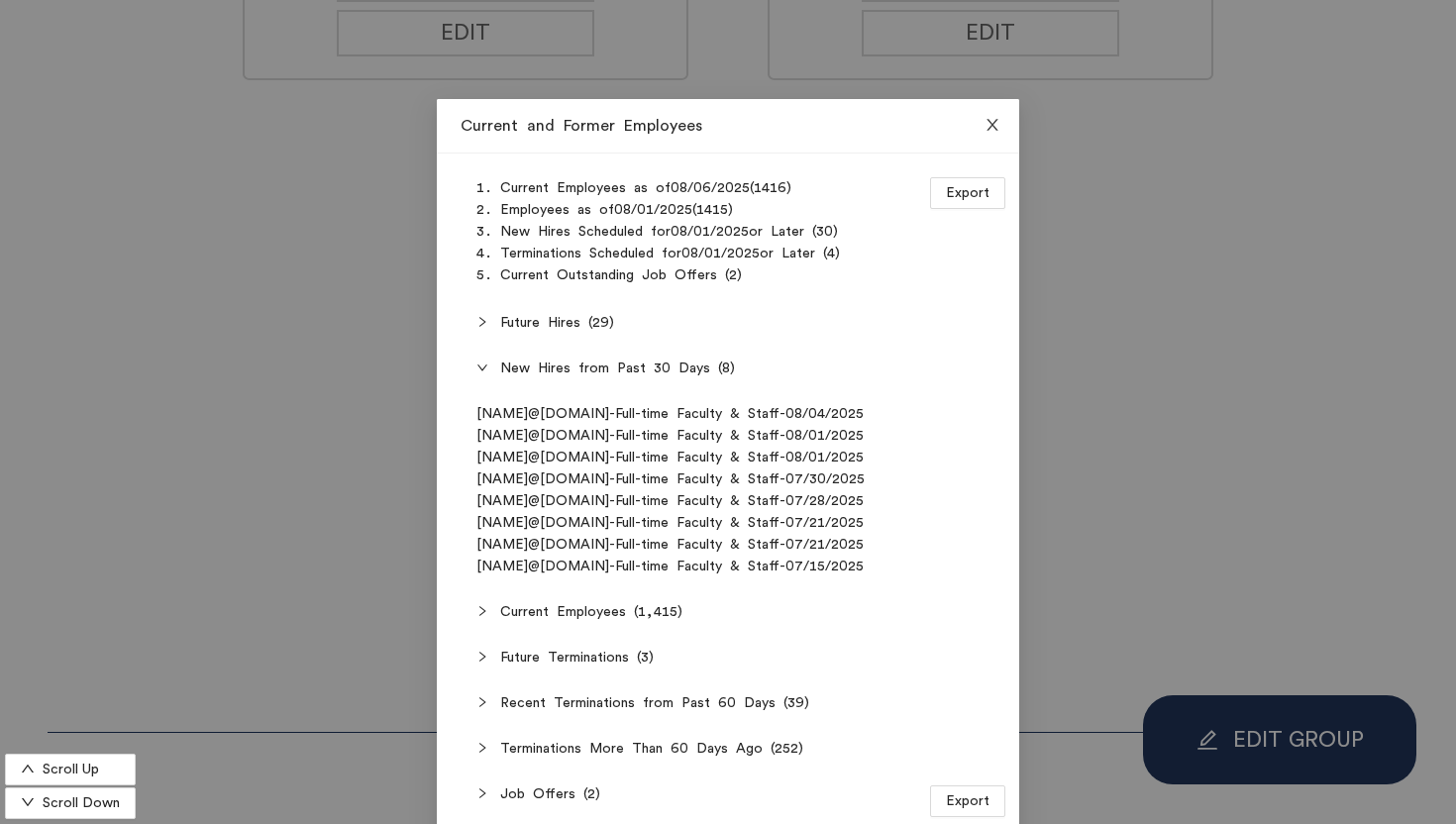 click at bounding box center [992, 126] 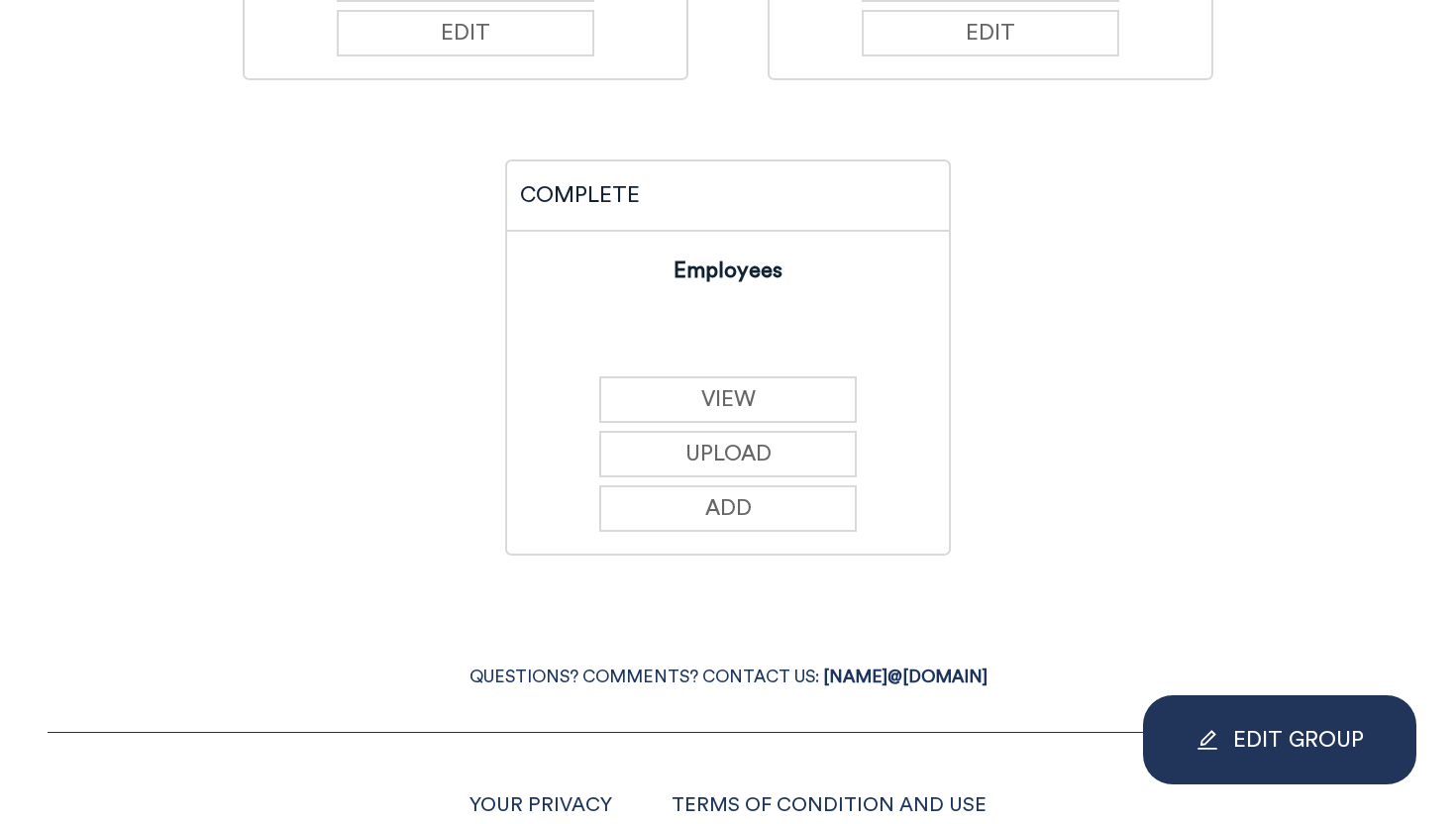 click on "COMPLETE 10/23/2024 Insurance Networks VIEW EDIT COMPLETE 10/30/2024 Plan Design PPO EPO HDHP HMO VIEW EDIT COMPLETE Coverage Details fertility therapy urgent care labwork VIEW EDIT COMPLETE Drugs VIEW EDIT COMPLETE Employees VIEW UPLOAD ADD" at bounding box center (728, -118) 